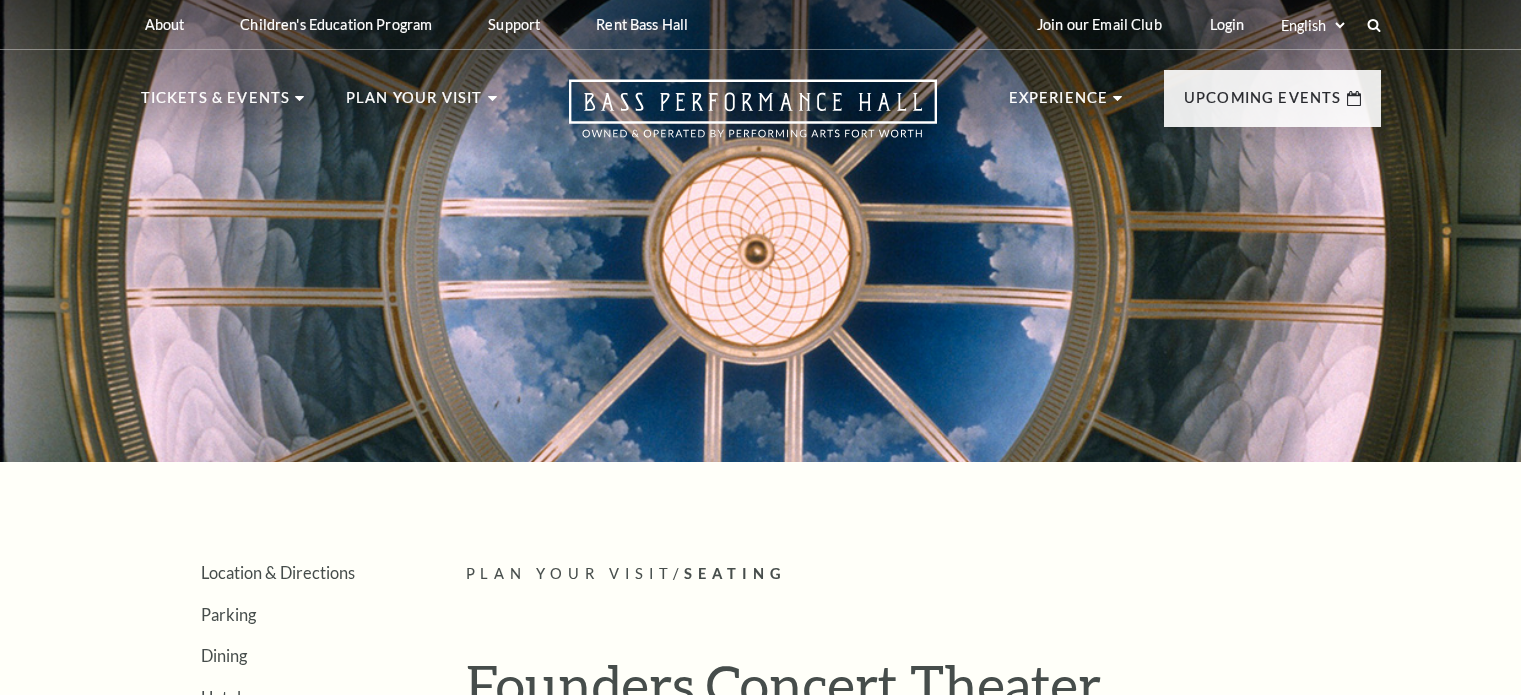 scroll, scrollTop: 0, scrollLeft: 0, axis: both 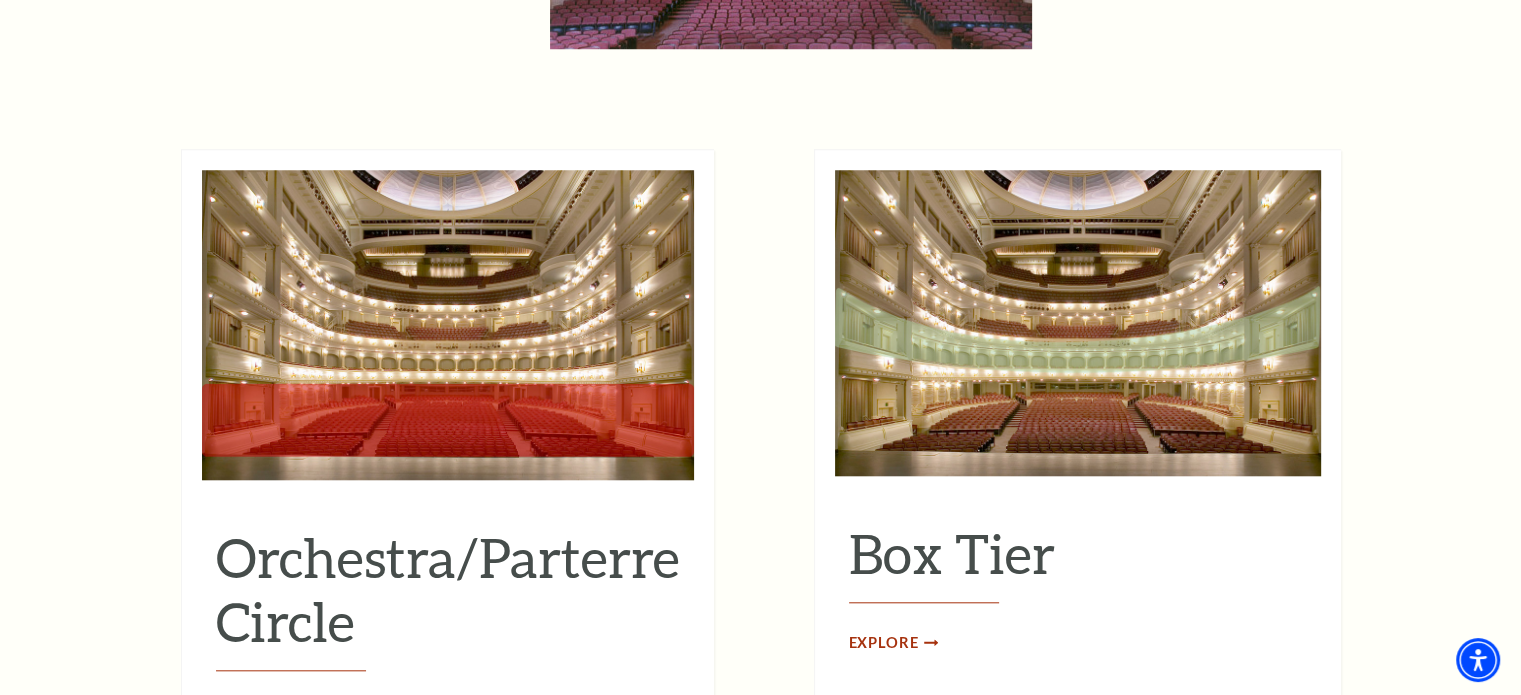 click 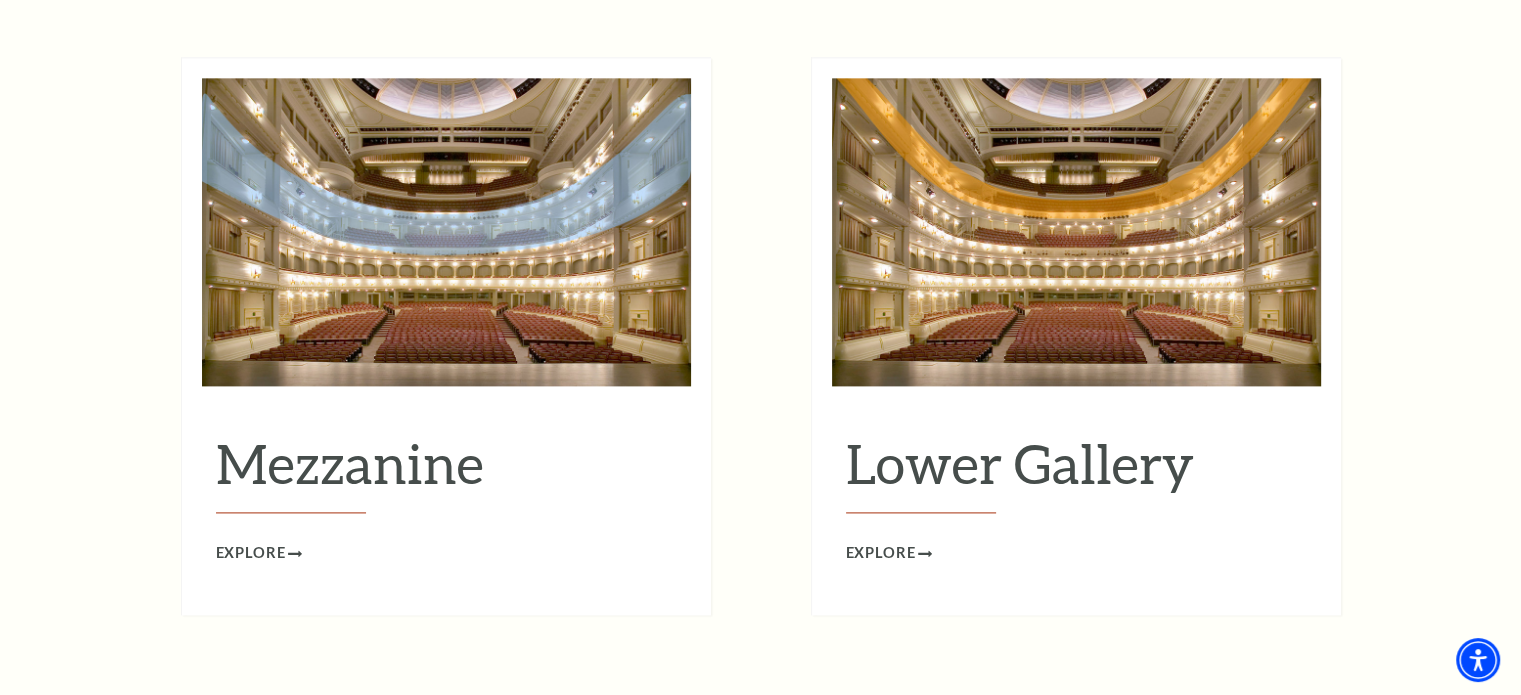 scroll, scrollTop: 3168, scrollLeft: 0, axis: vertical 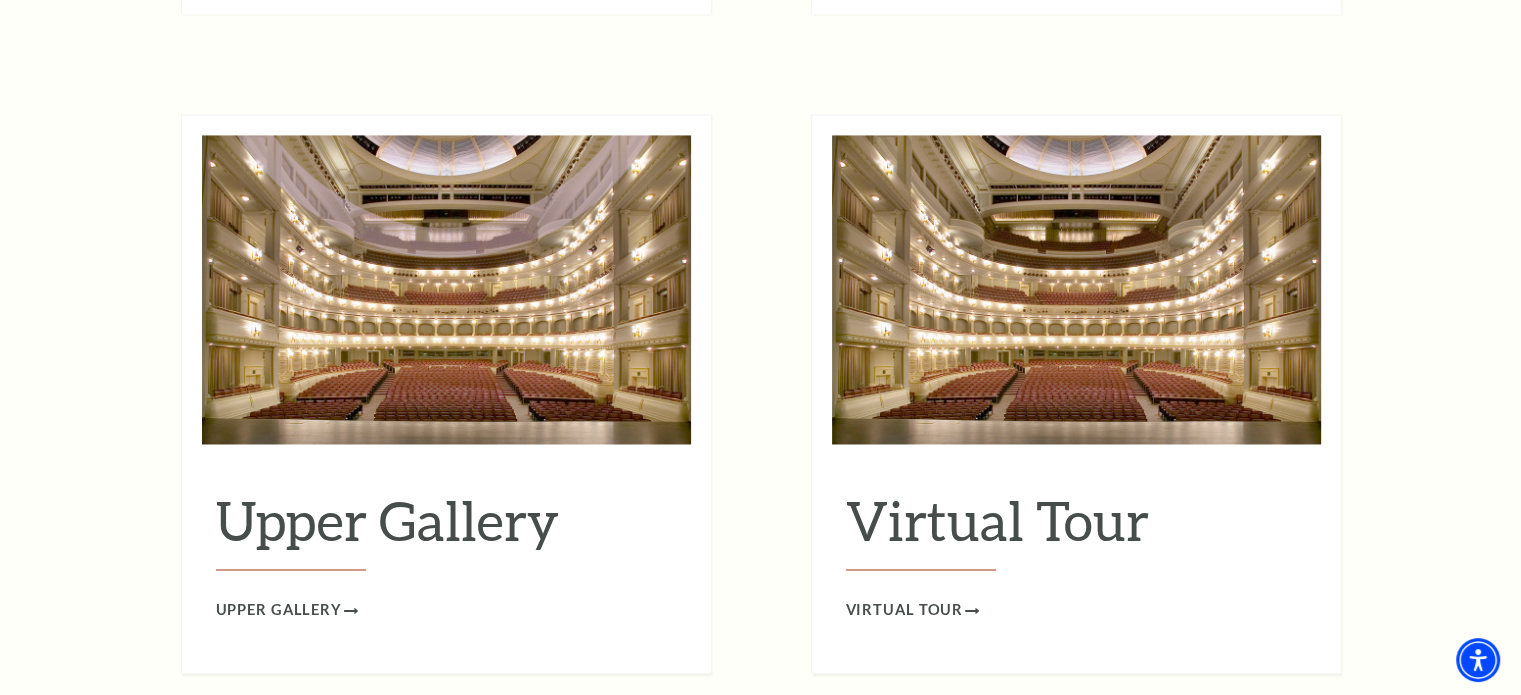 click at bounding box center [1078, -1095] 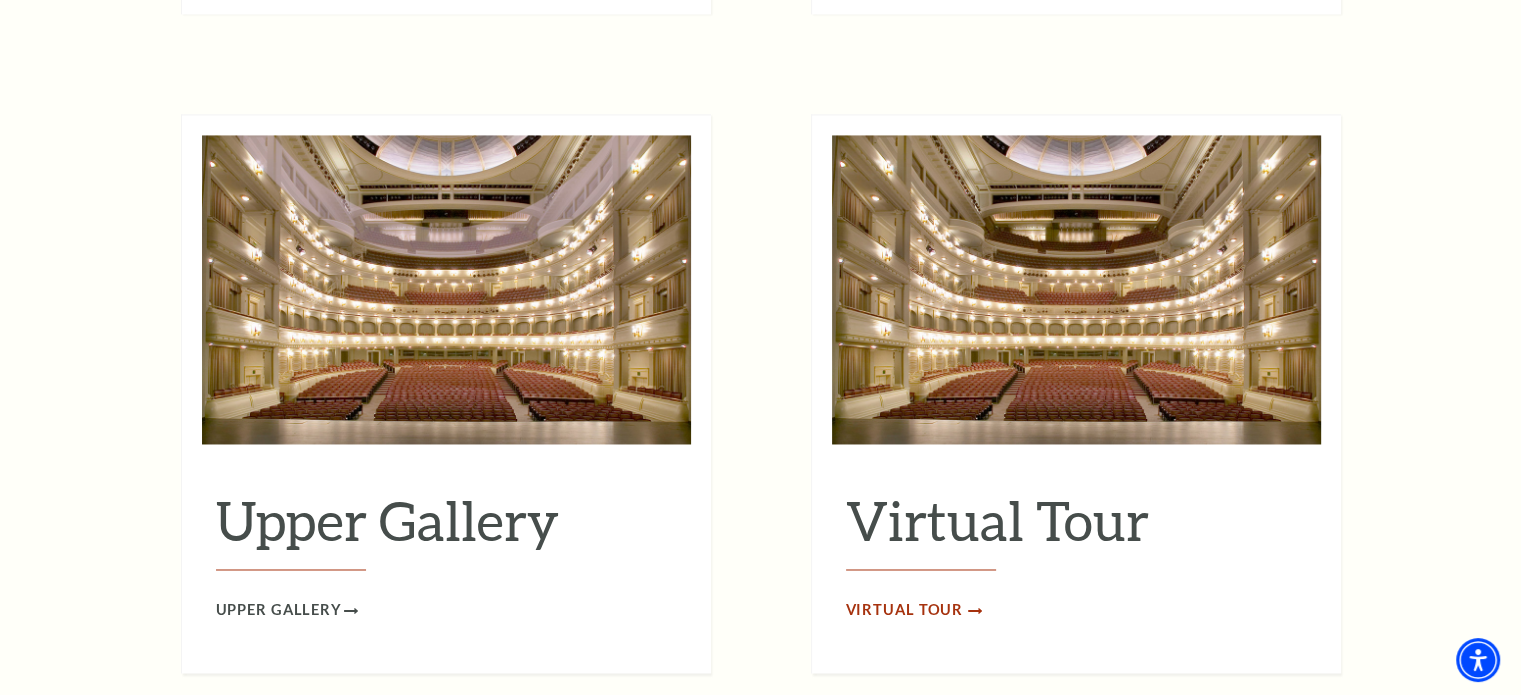 click on "Virtual Tour" at bounding box center [905, 610] 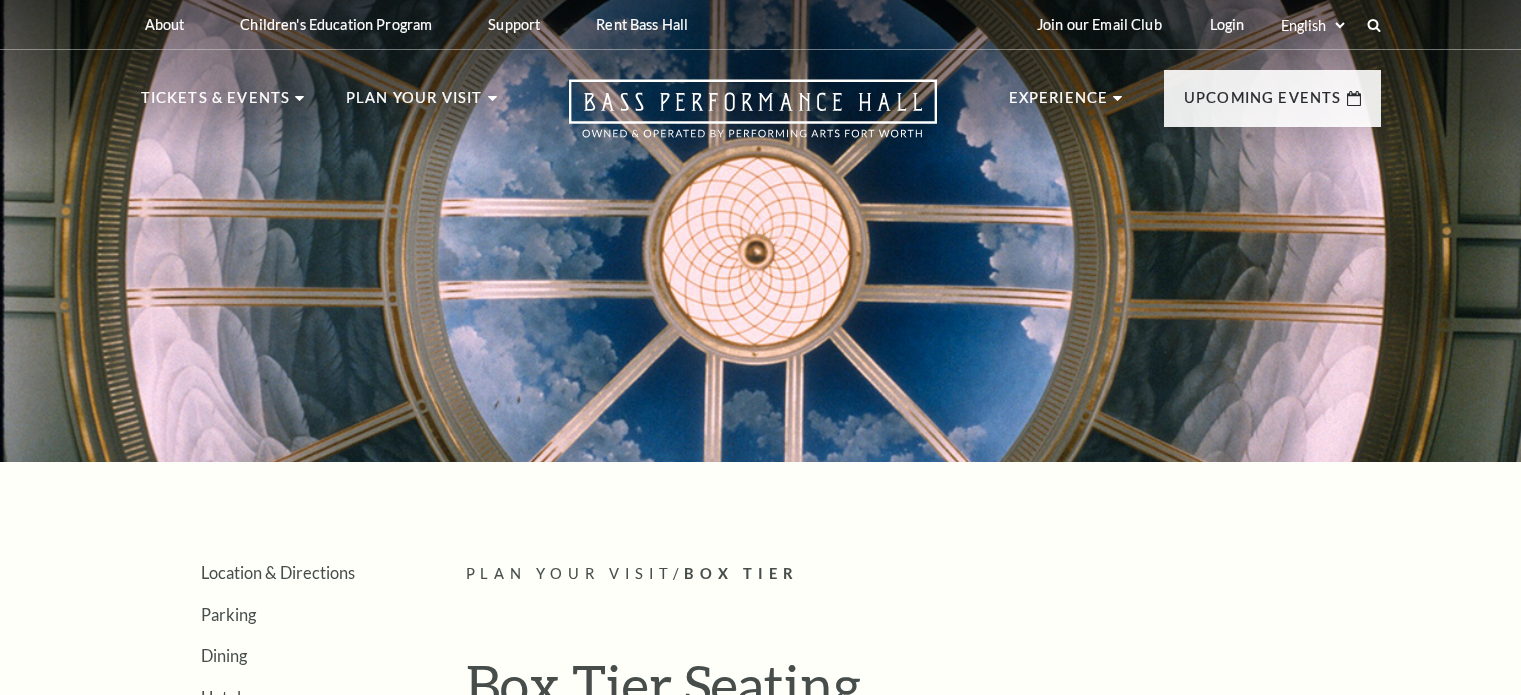 scroll, scrollTop: 0, scrollLeft: 0, axis: both 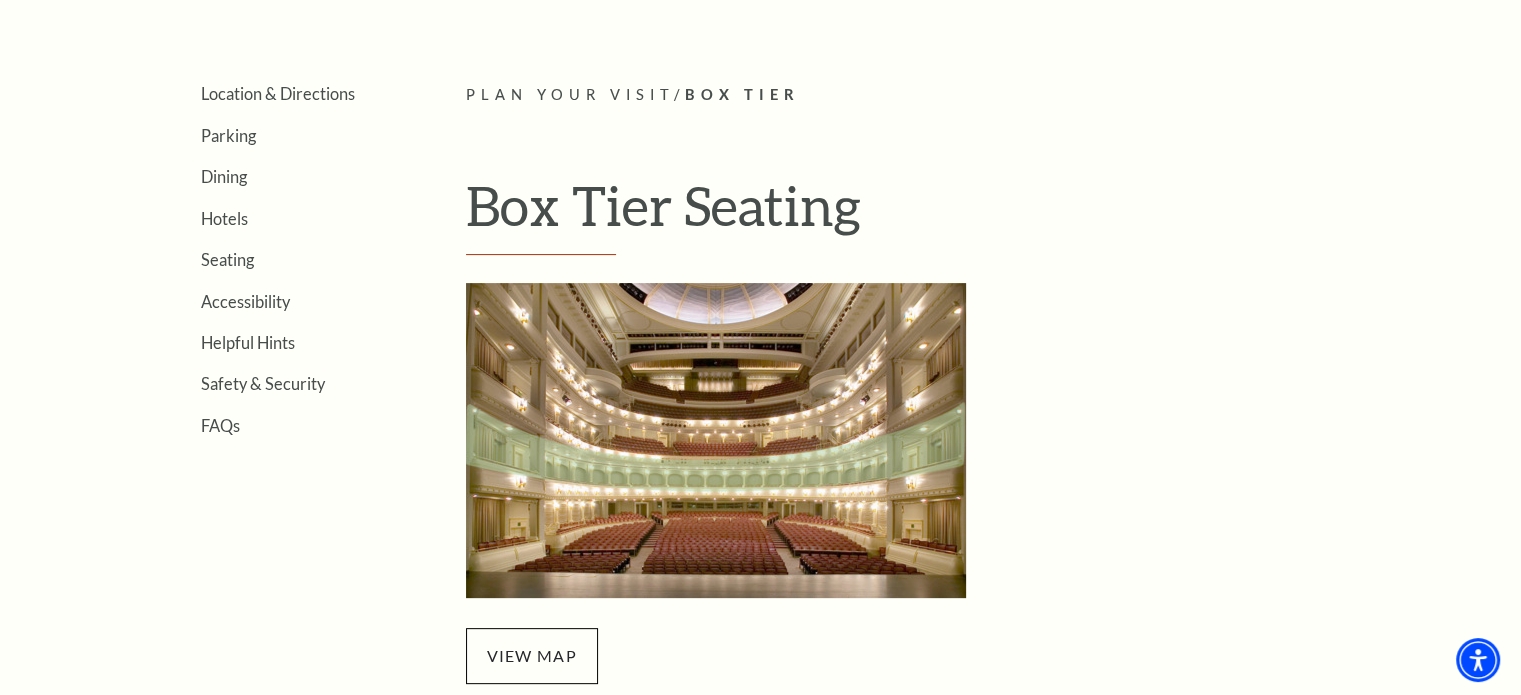 click at bounding box center (716, 440) 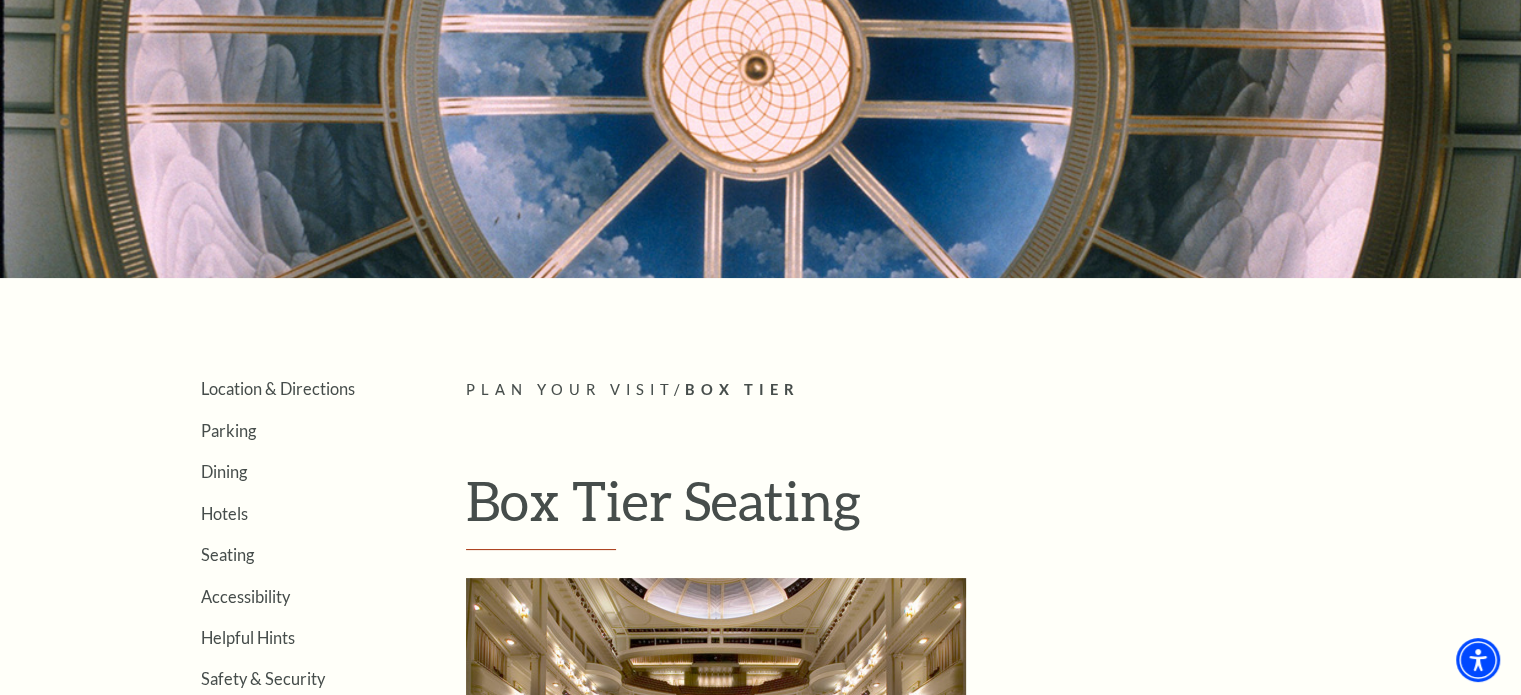 scroll, scrollTop: 0, scrollLeft: 0, axis: both 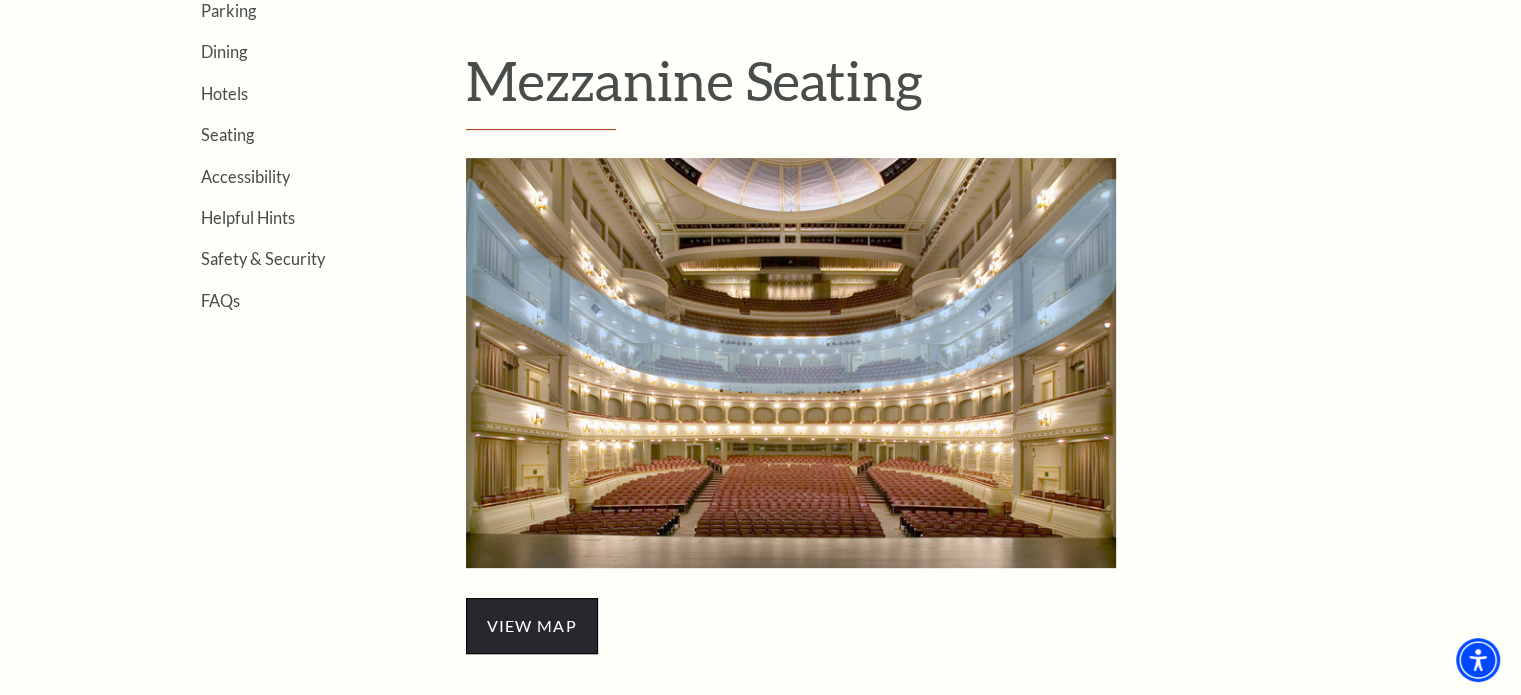 click on "view map" at bounding box center [532, 626] 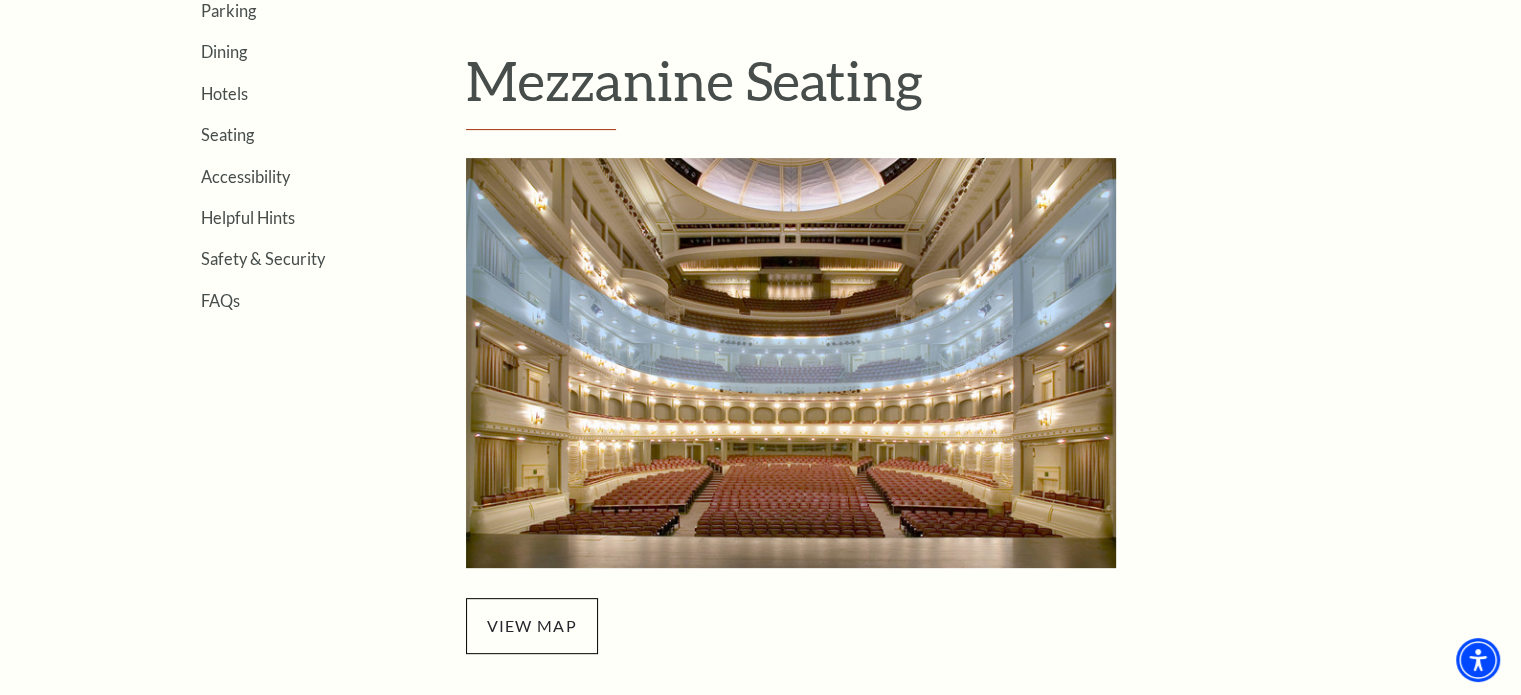 click at bounding box center [791, 363] 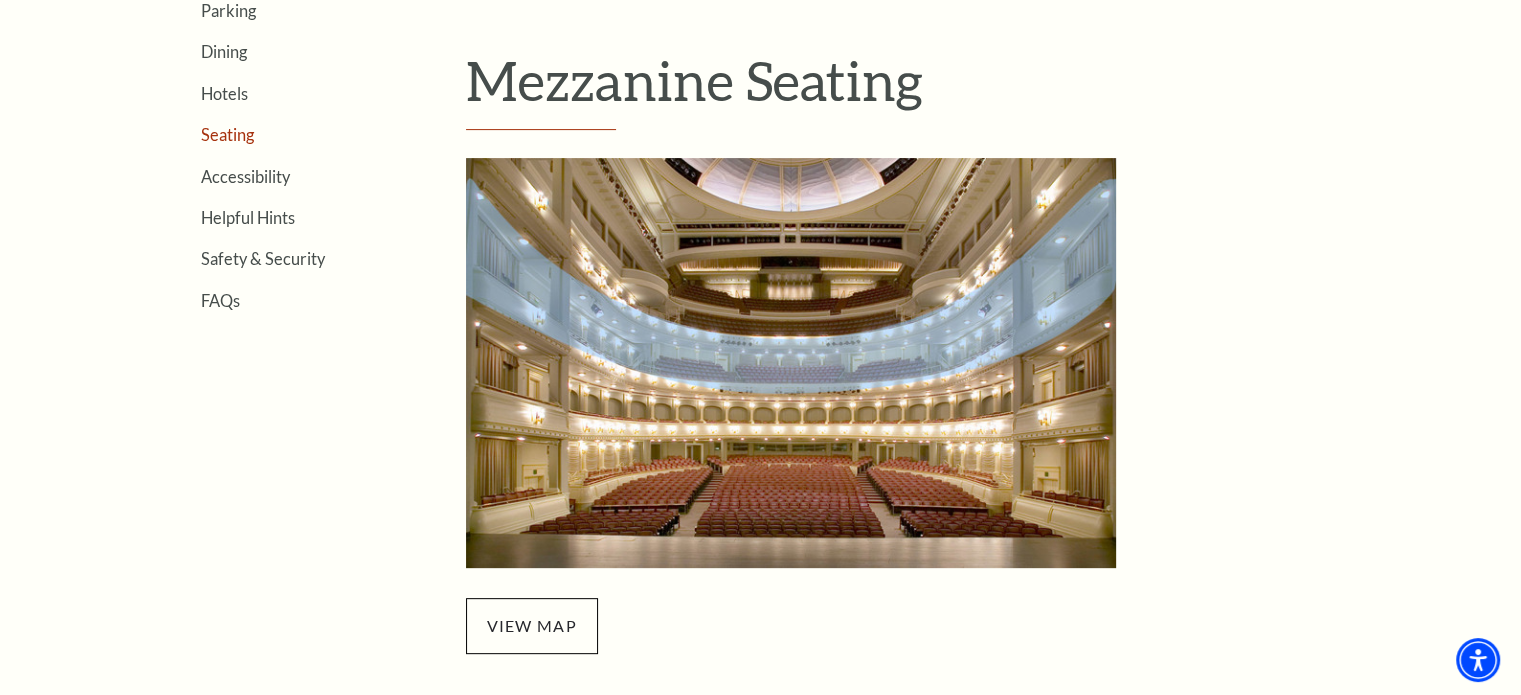 click on "Seating" at bounding box center [227, 134] 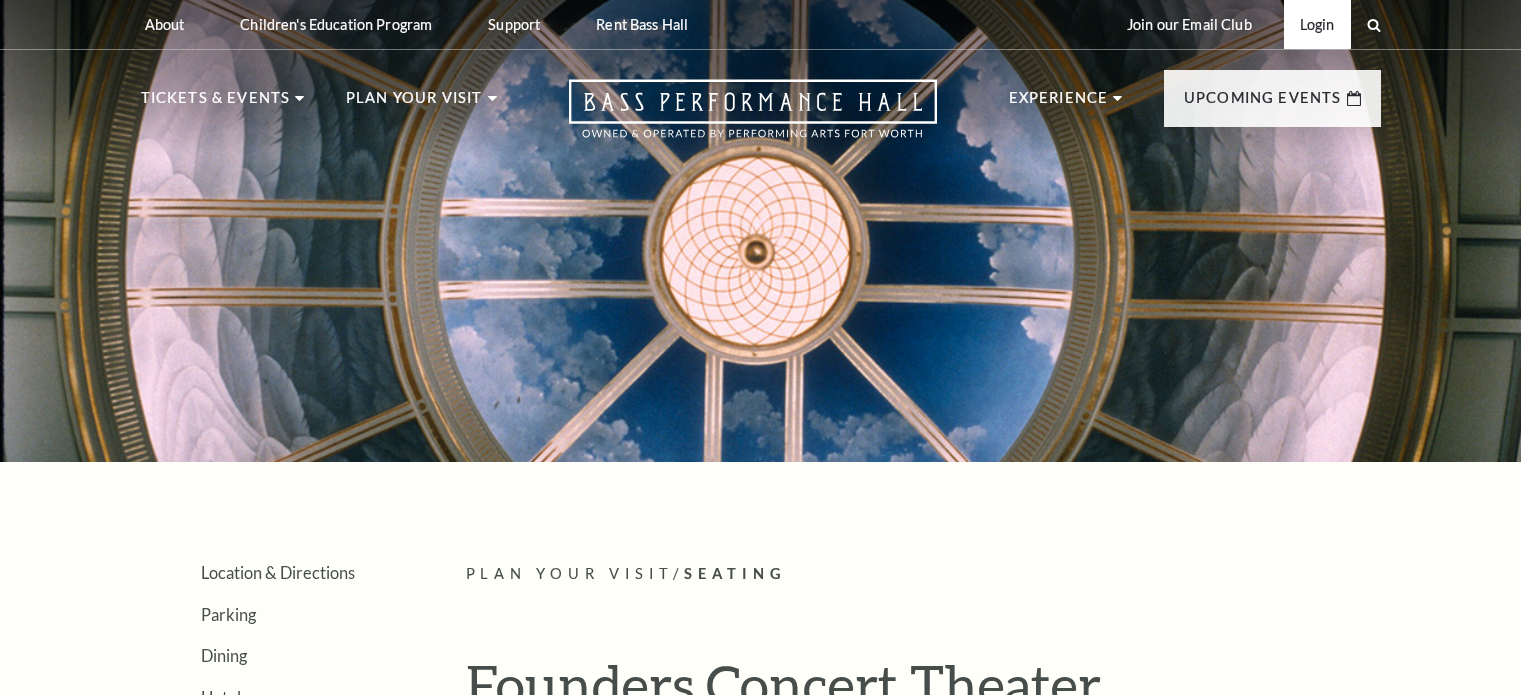 scroll, scrollTop: 0, scrollLeft: 0, axis: both 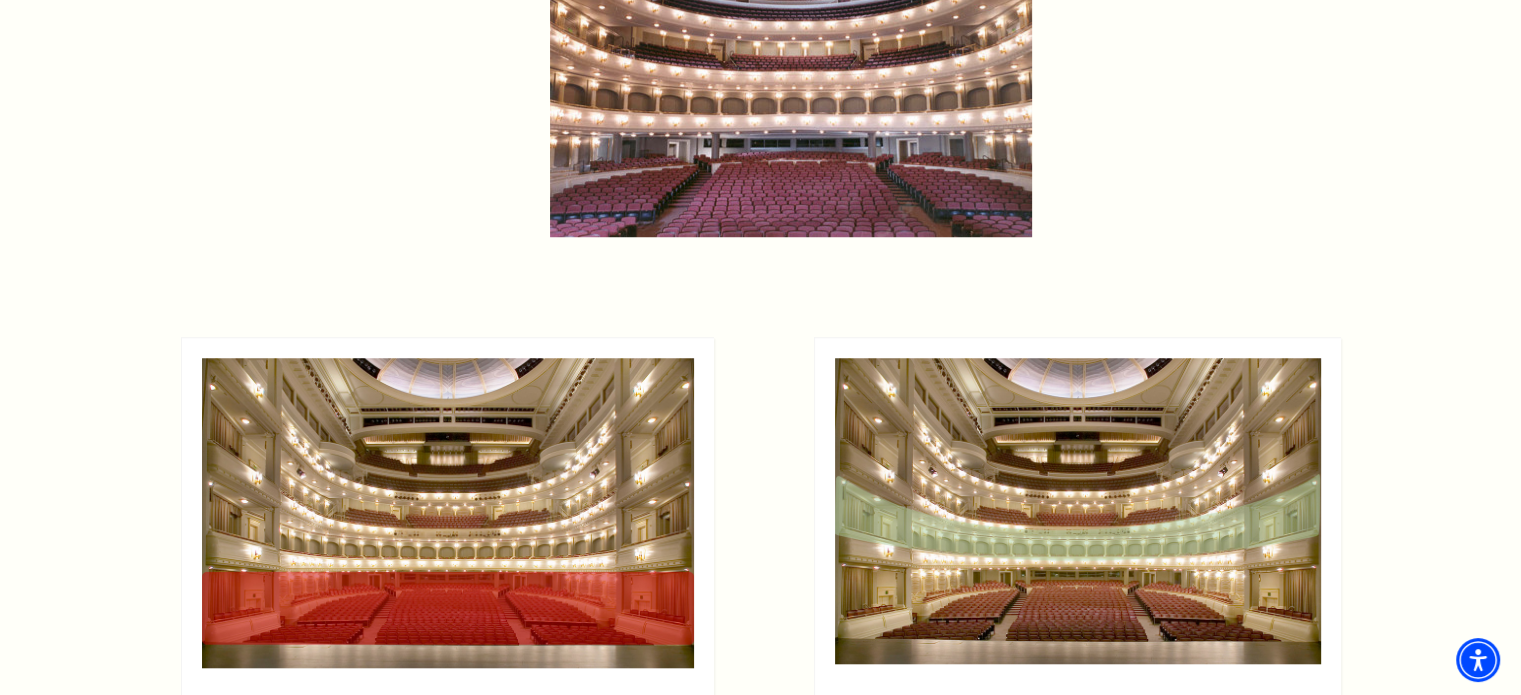 click at bounding box center [1078, 511] 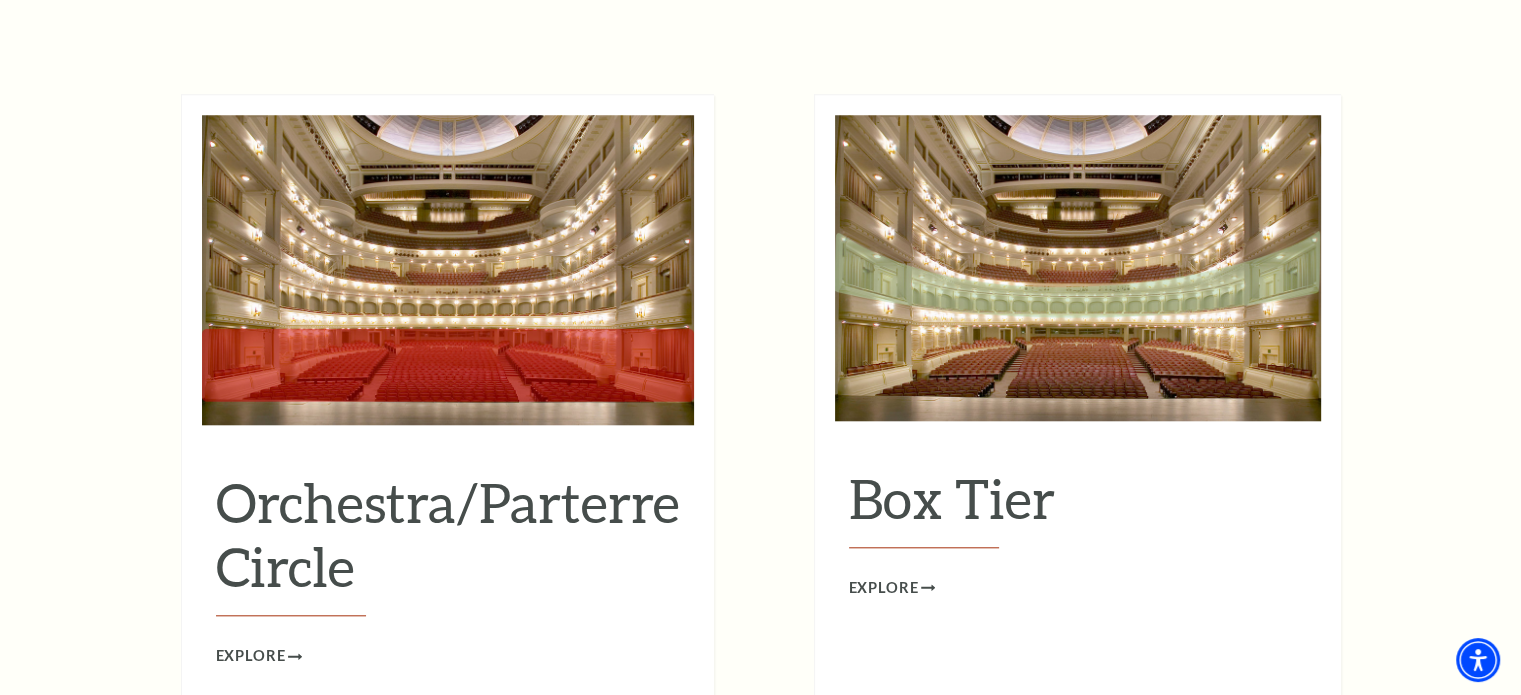 scroll, scrollTop: 2180, scrollLeft: 0, axis: vertical 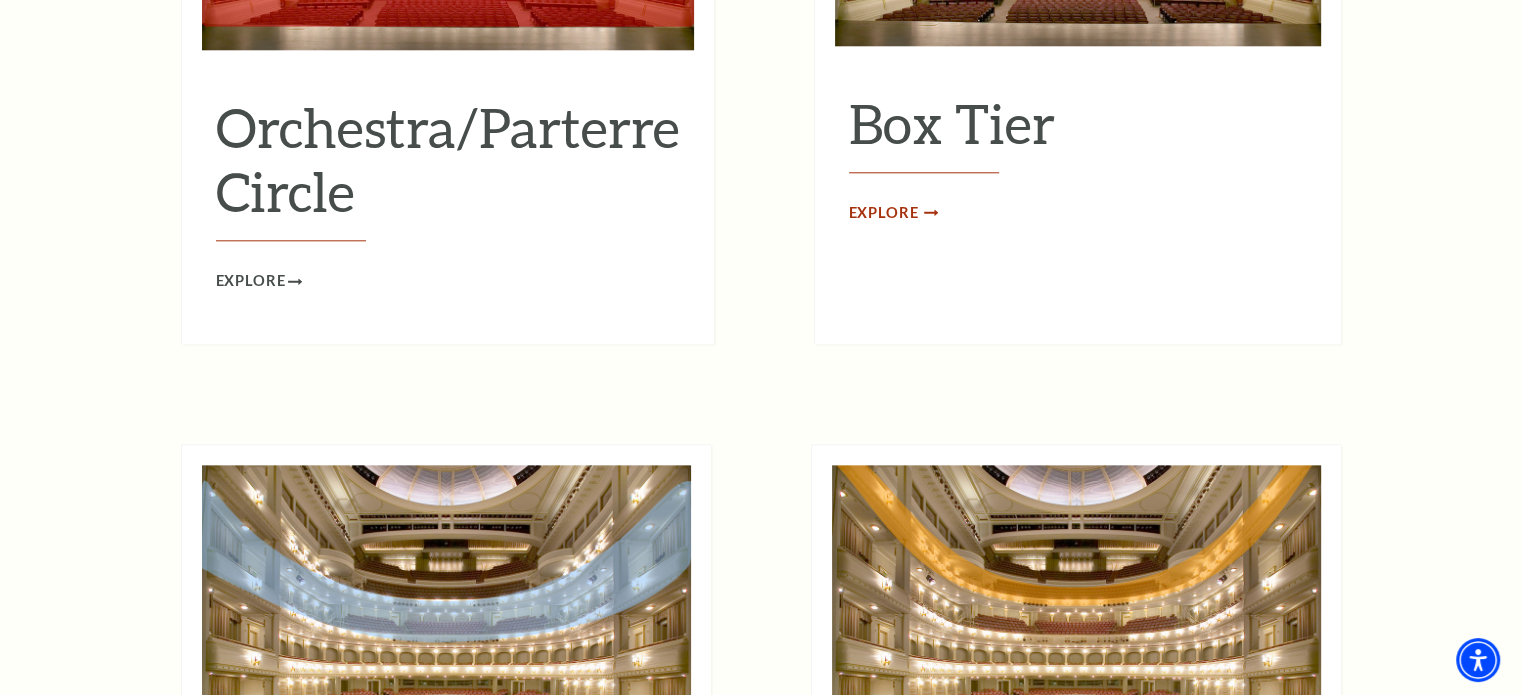click on "Explore" at bounding box center [884, 213] 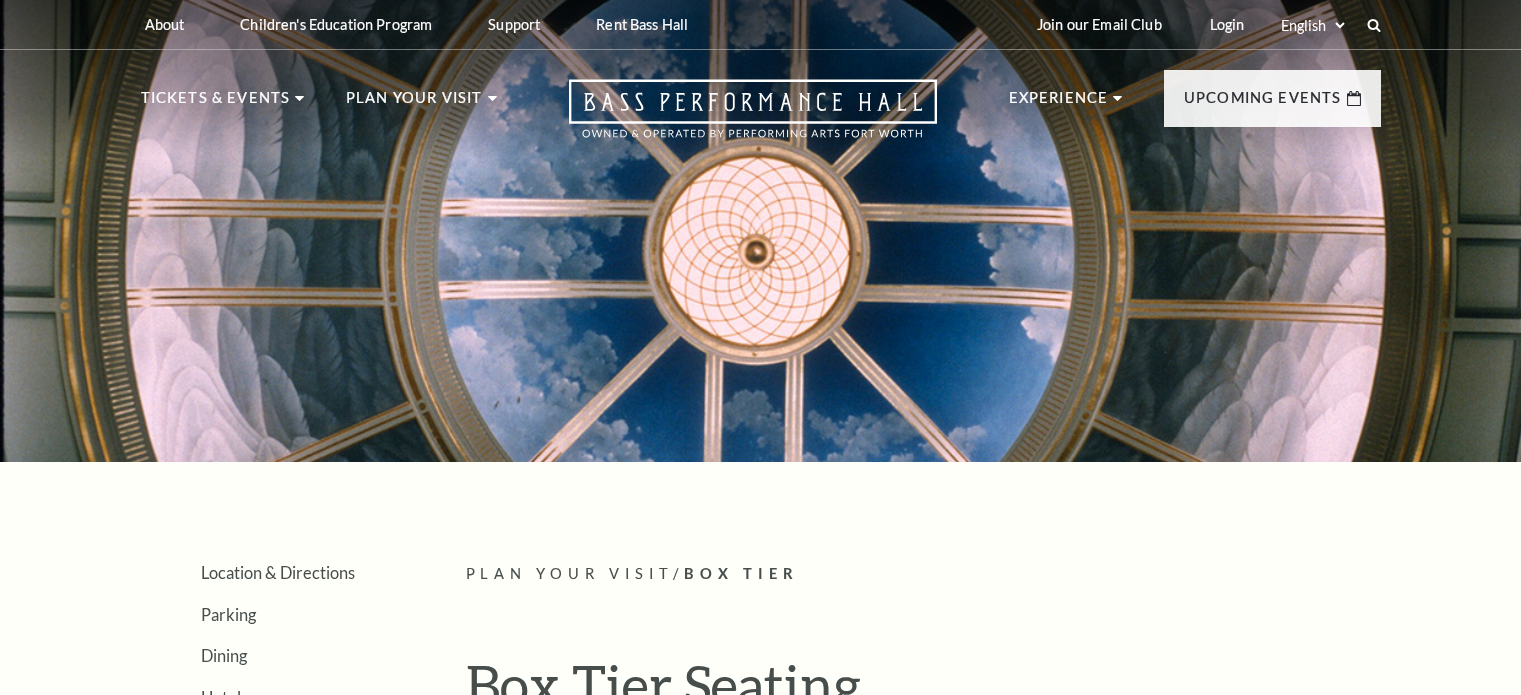 scroll, scrollTop: 0, scrollLeft: 0, axis: both 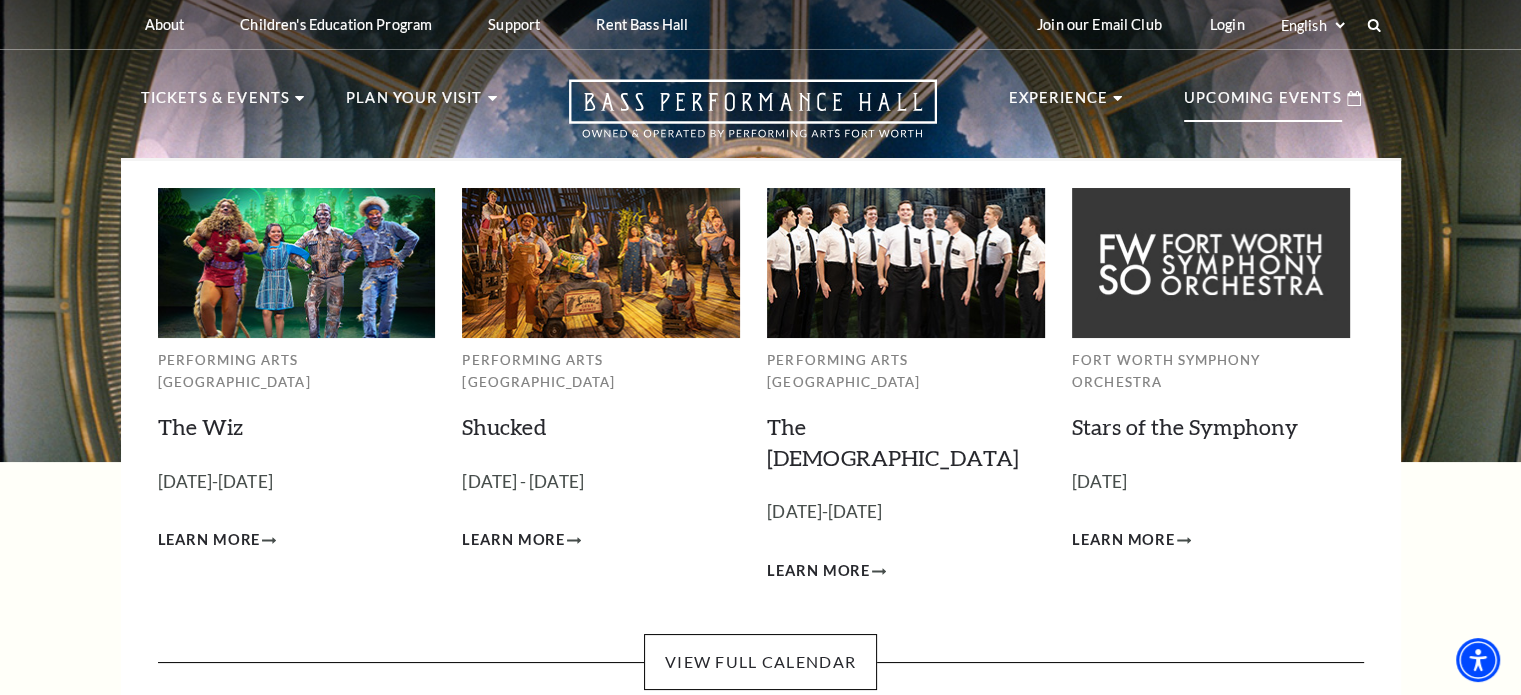click on "Upcoming Events" at bounding box center (1263, 104) 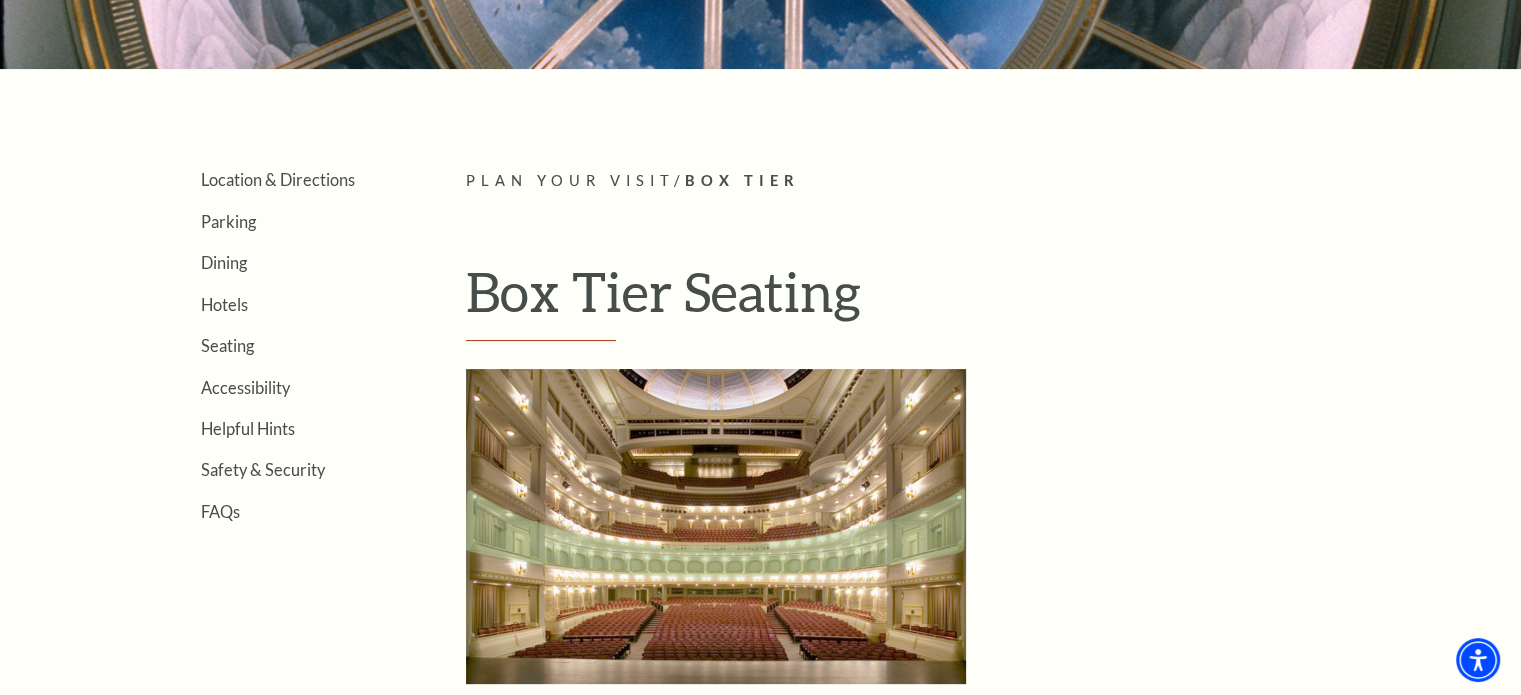 scroll, scrollTop: 0, scrollLeft: 0, axis: both 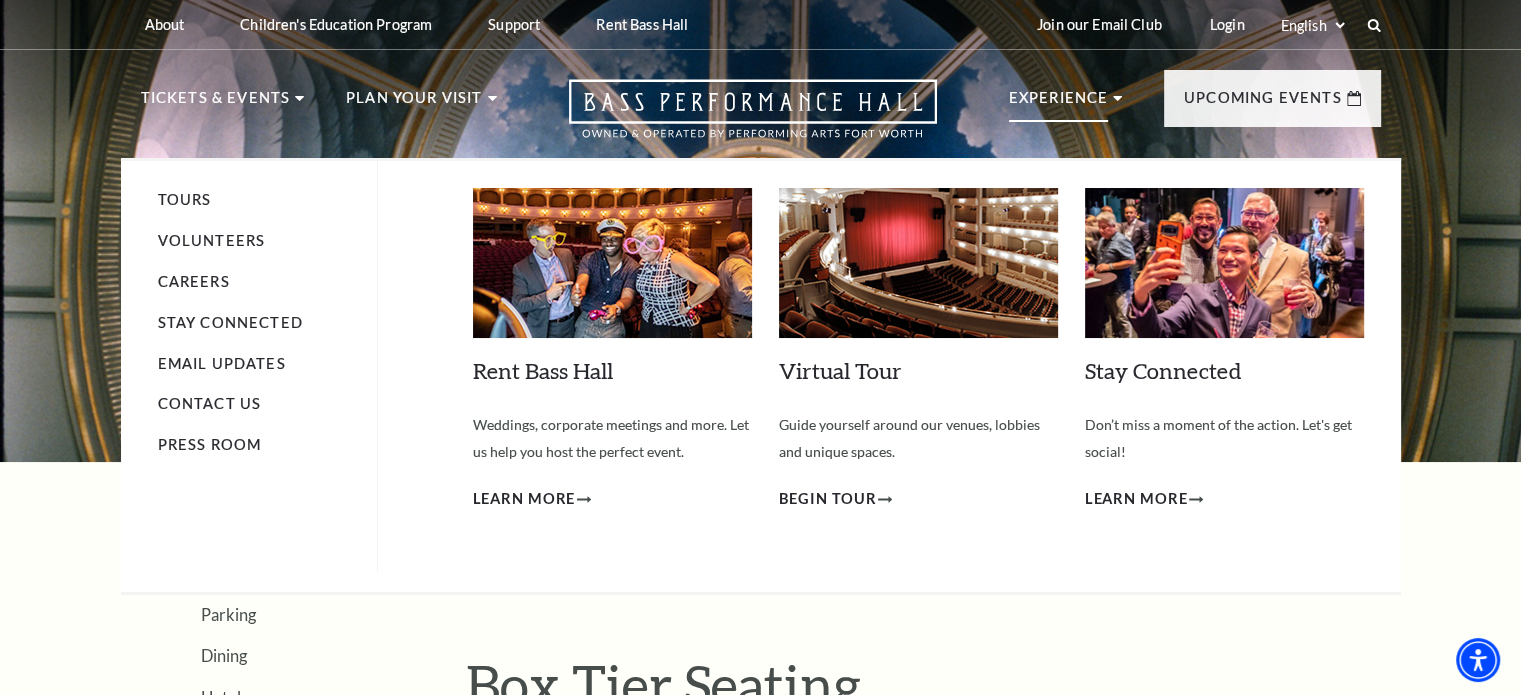 click 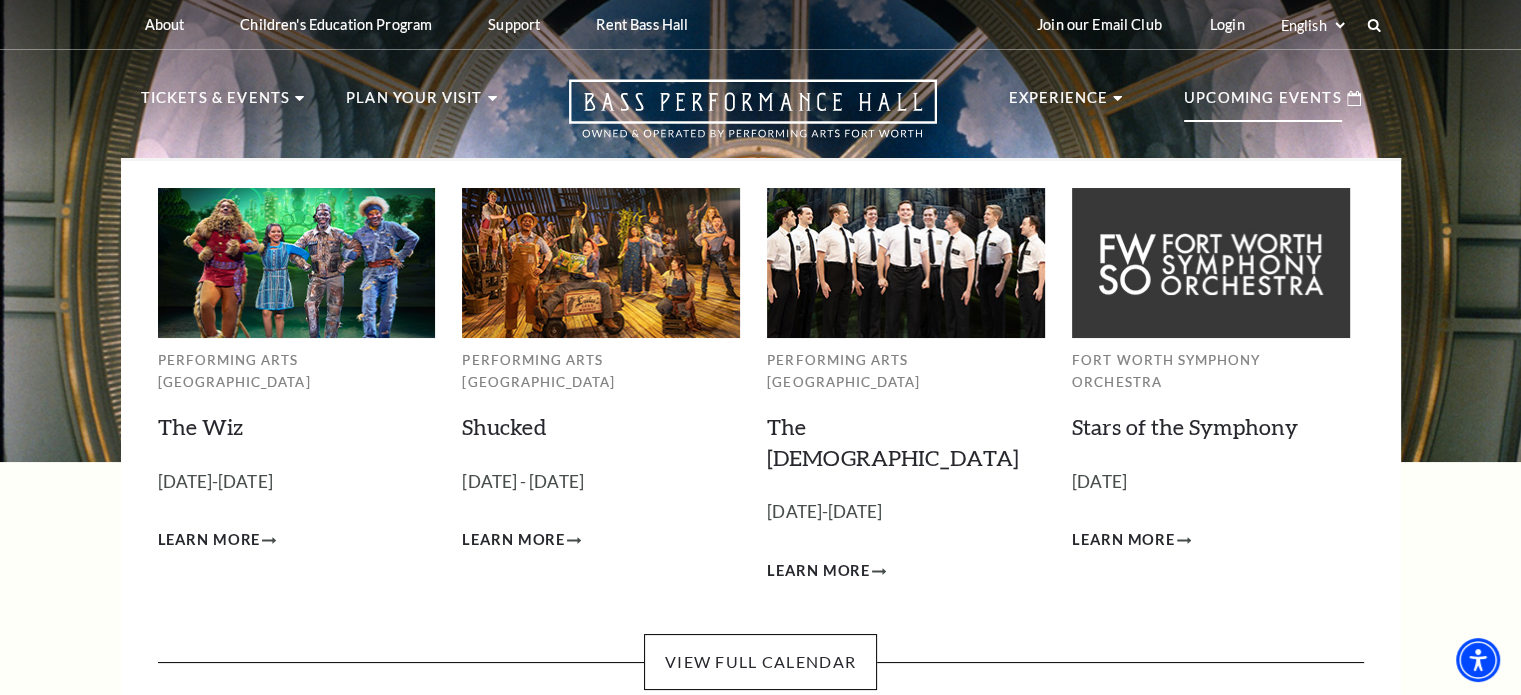 click on "Upcoming Events" at bounding box center [1263, 104] 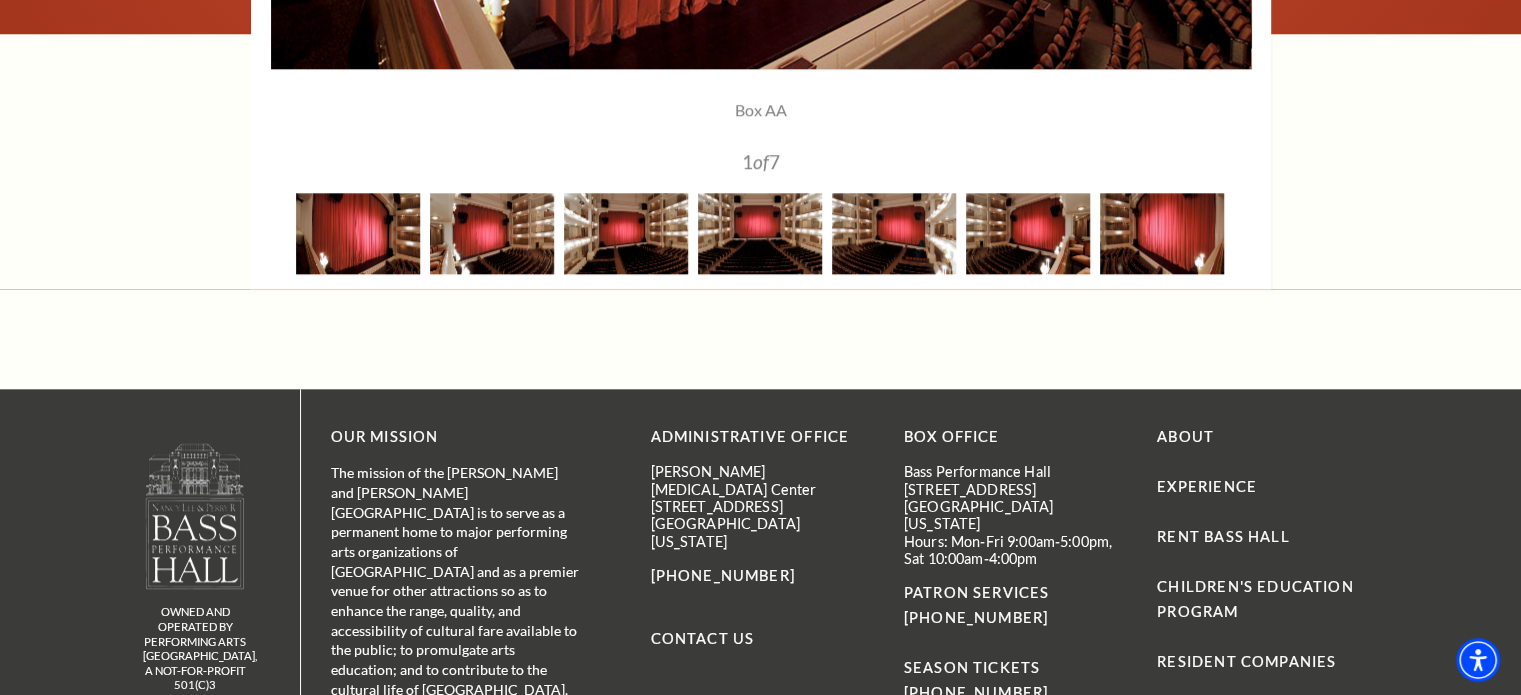scroll, scrollTop: 1948, scrollLeft: 0, axis: vertical 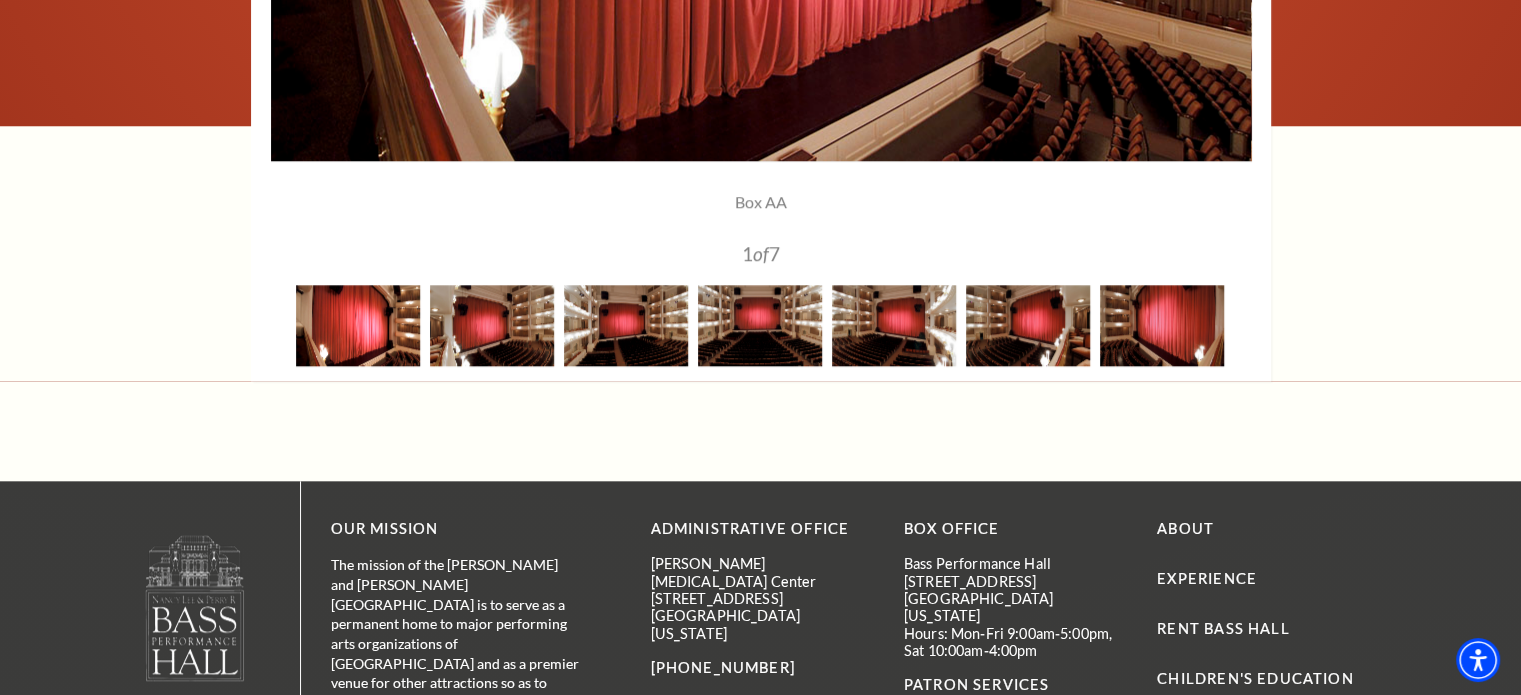 click at bounding box center (358, 325) 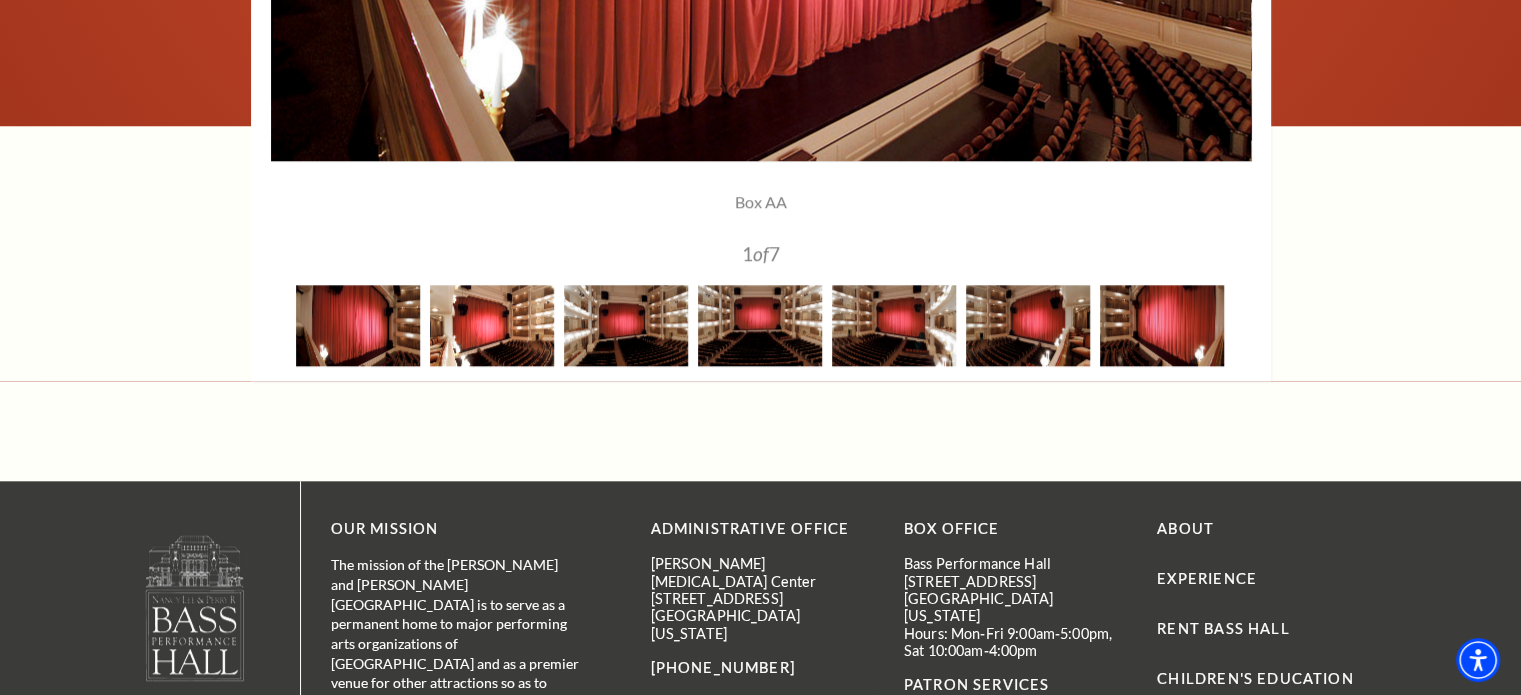 click at bounding box center (492, 325) 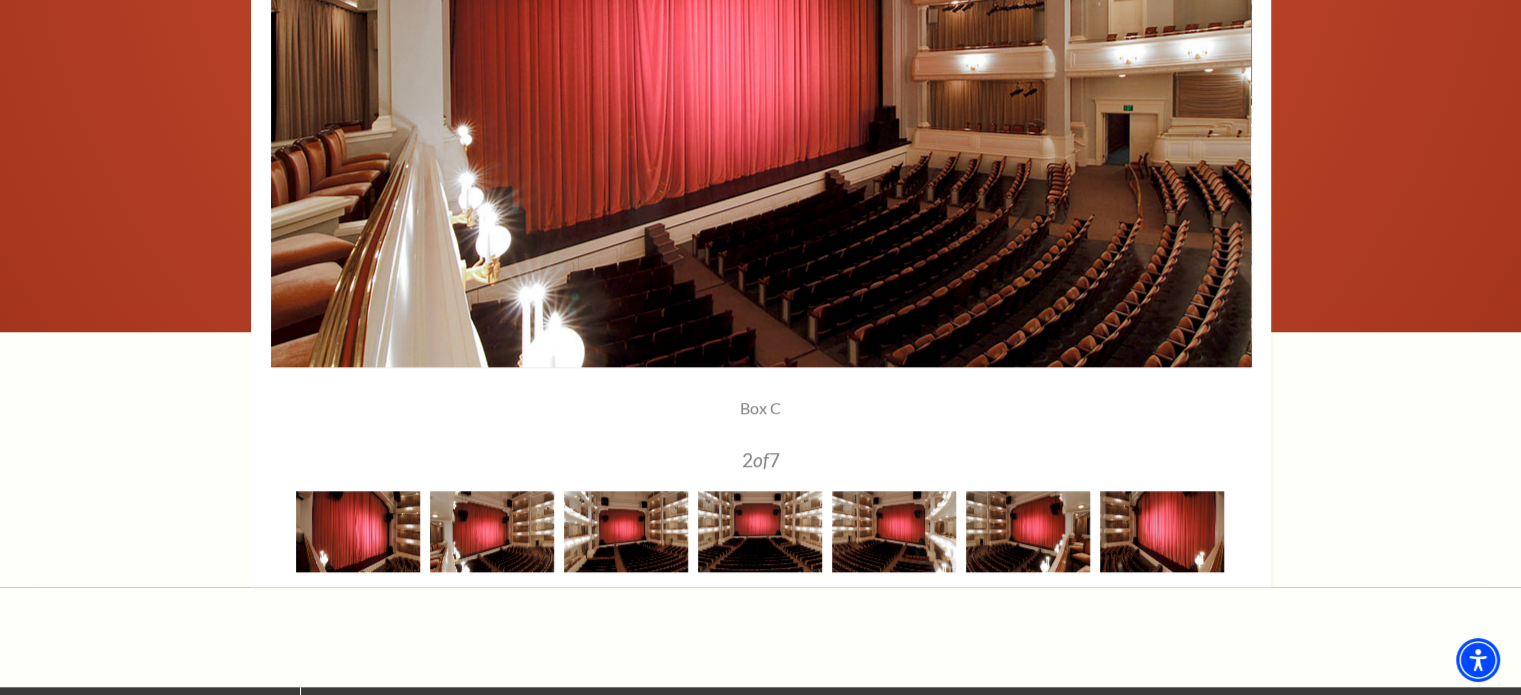 scroll, scrollTop: 1739, scrollLeft: 0, axis: vertical 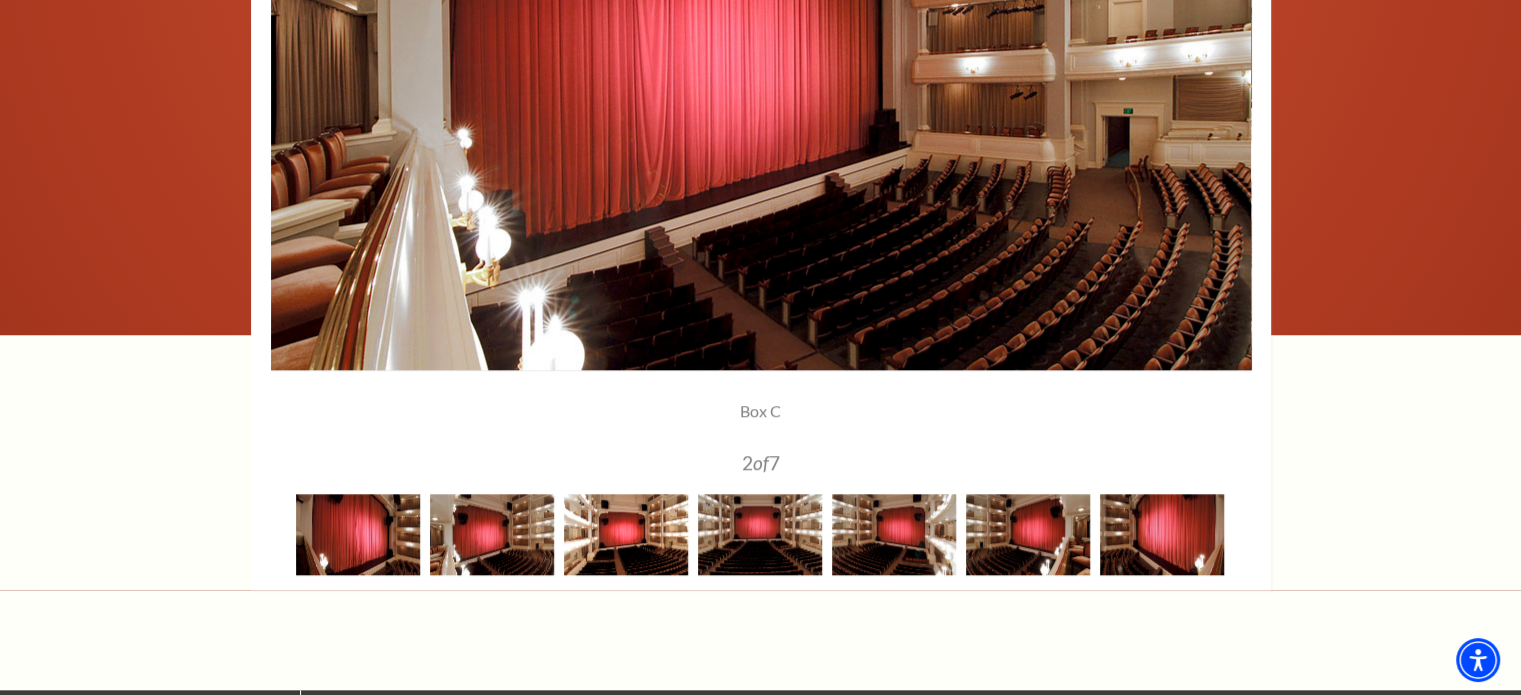 click at bounding box center [626, 534] 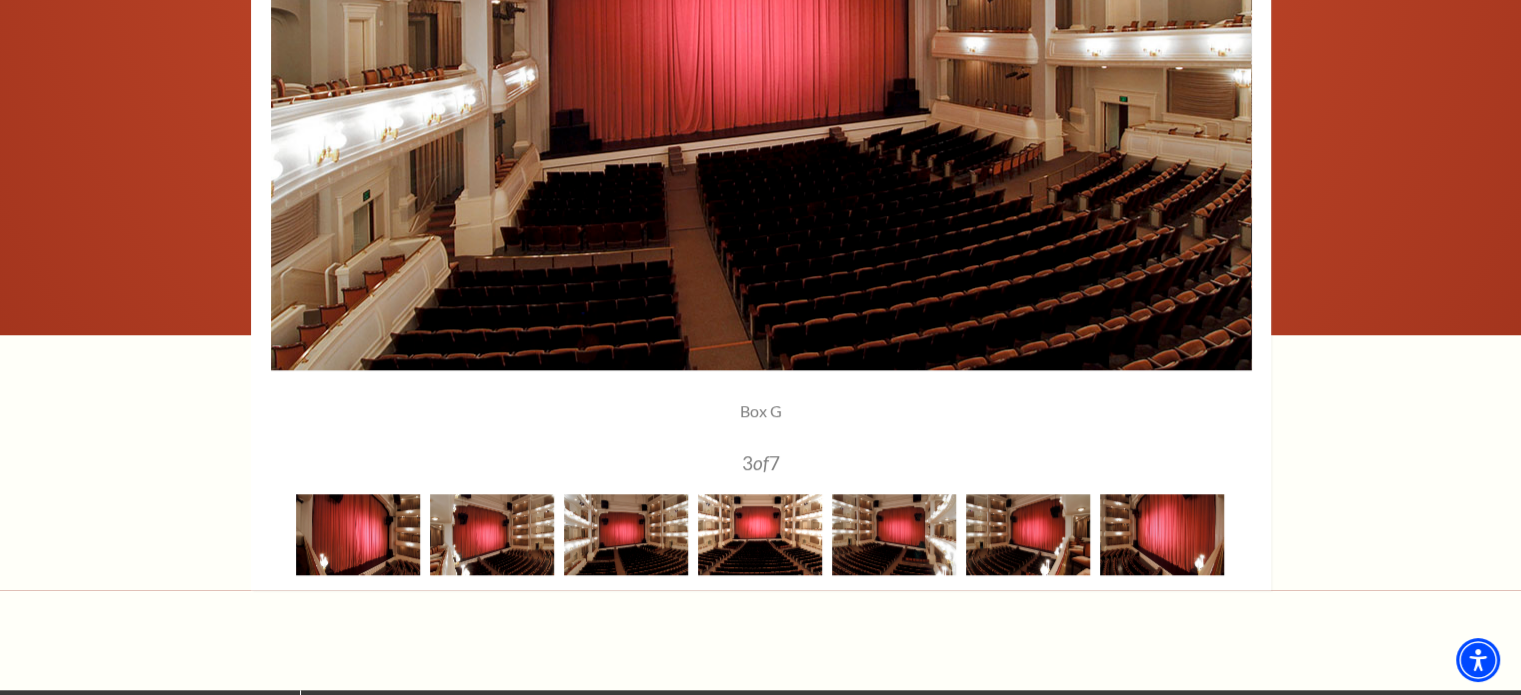 click at bounding box center (760, 534) 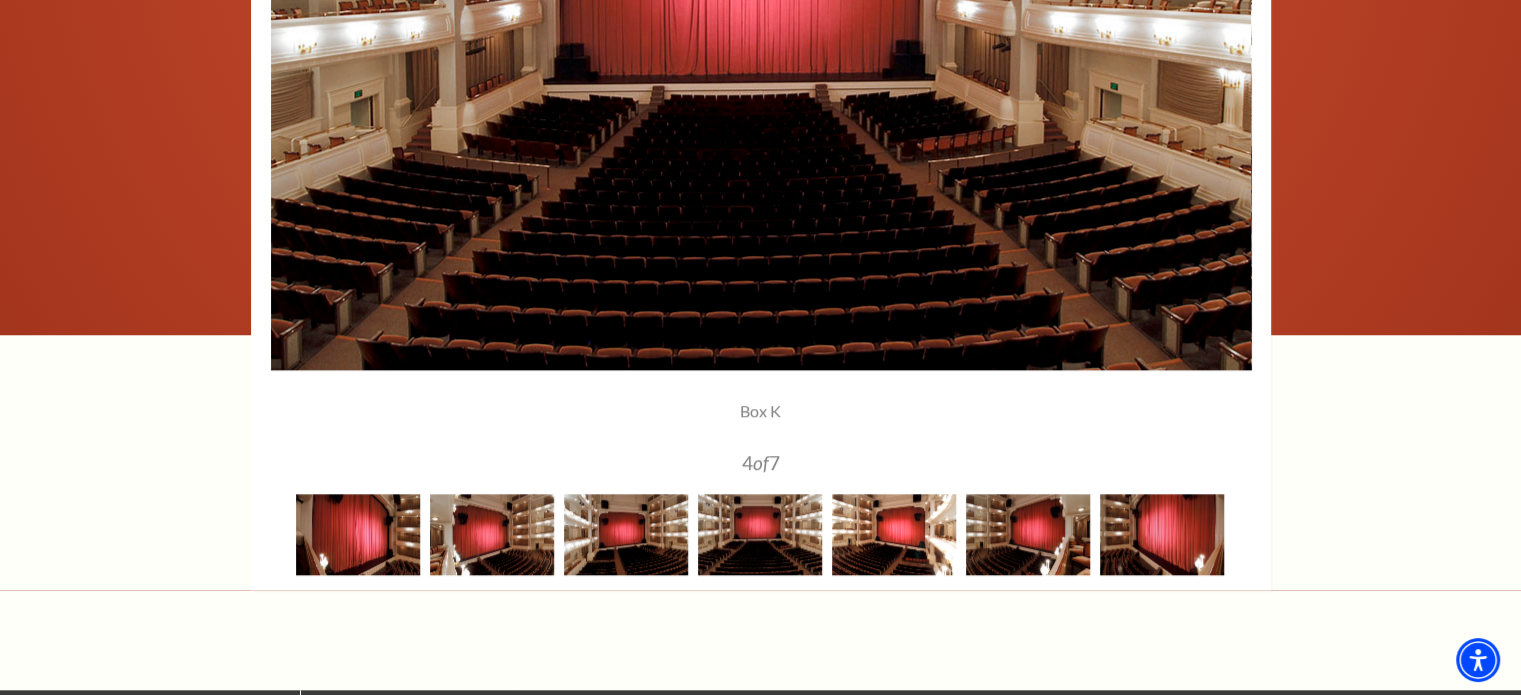 click at bounding box center [894, 534] 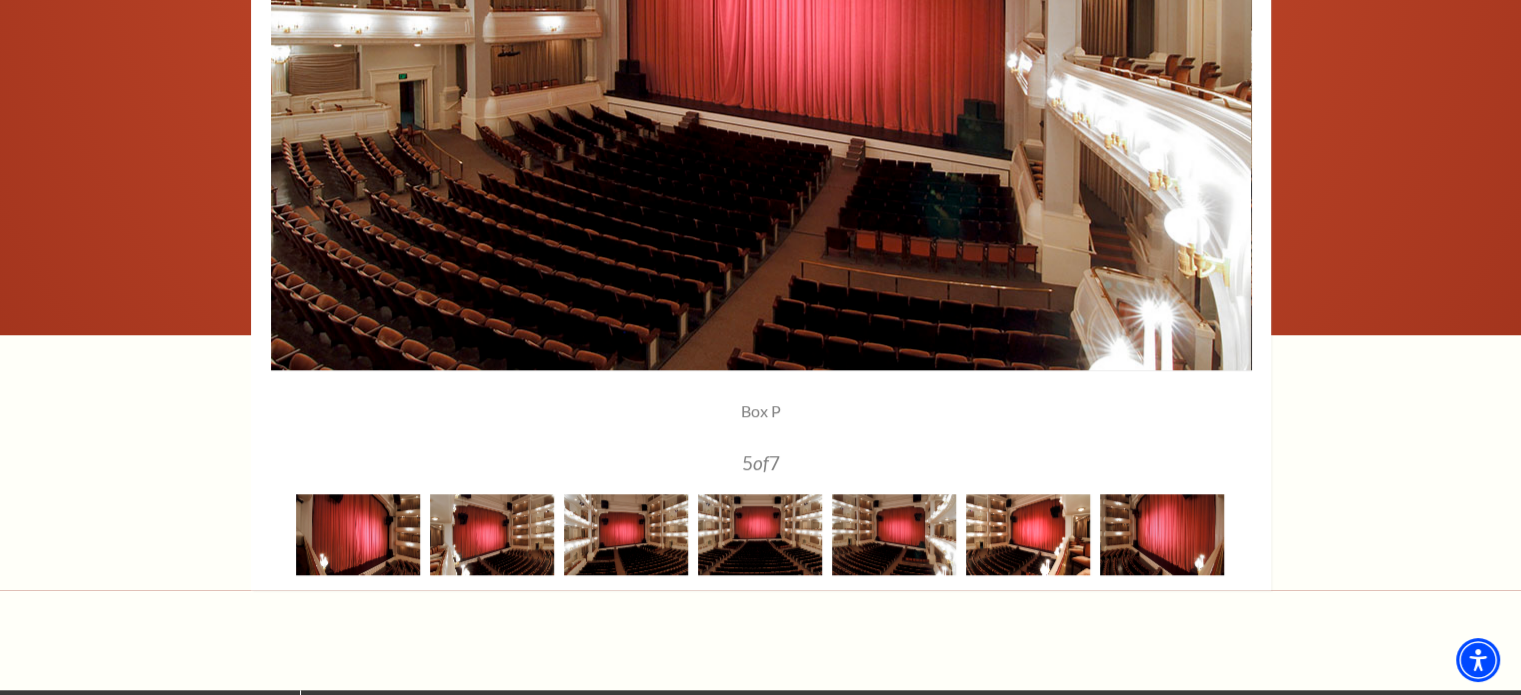 click at bounding box center [1028, 534] 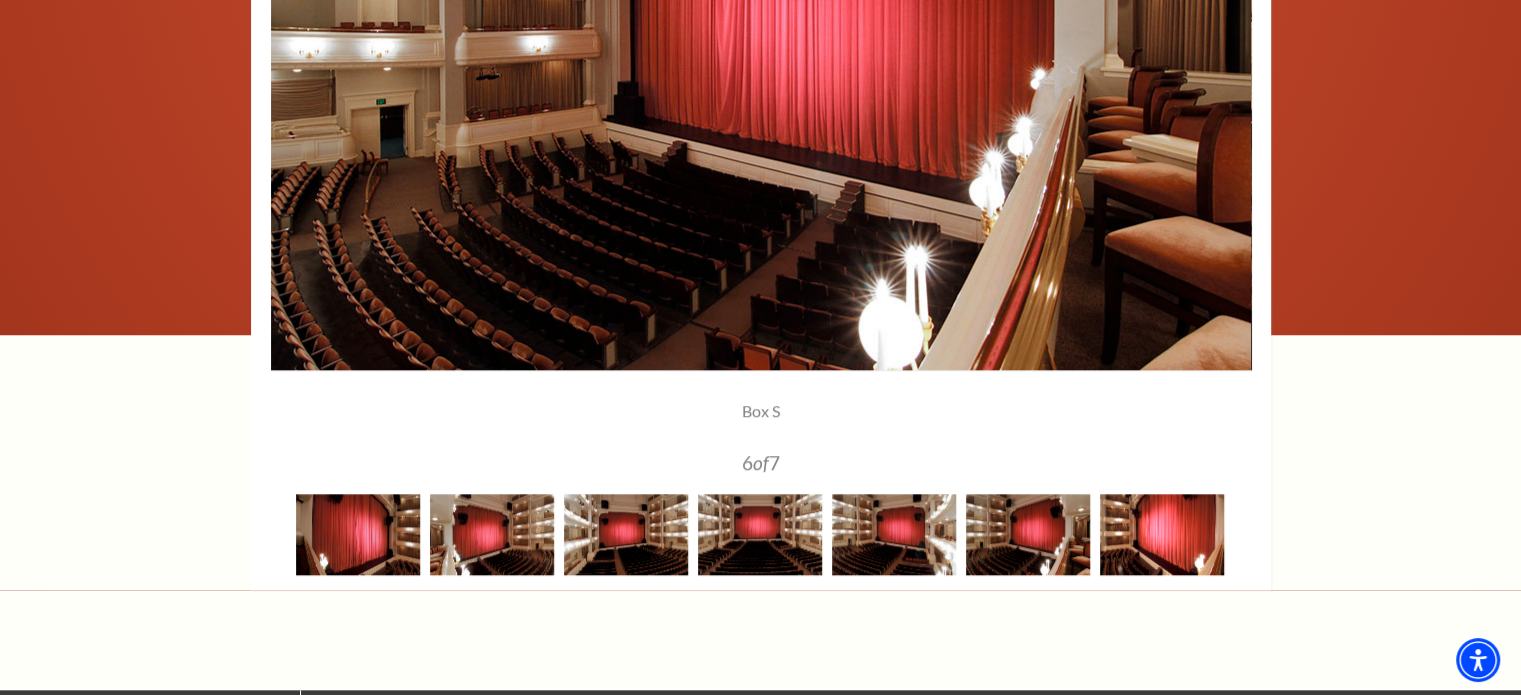 click at bounding box center [1162, 534] 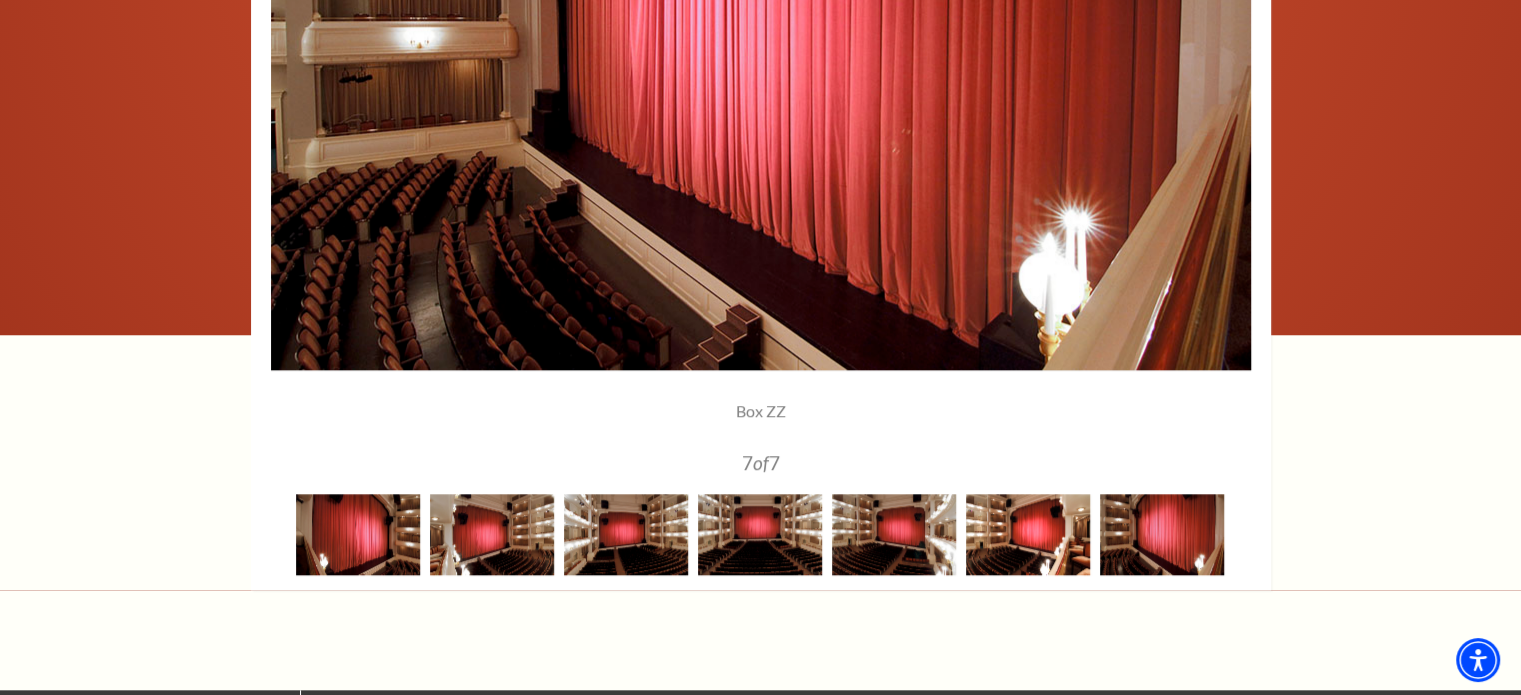 click at bounding box center (1028, 534) 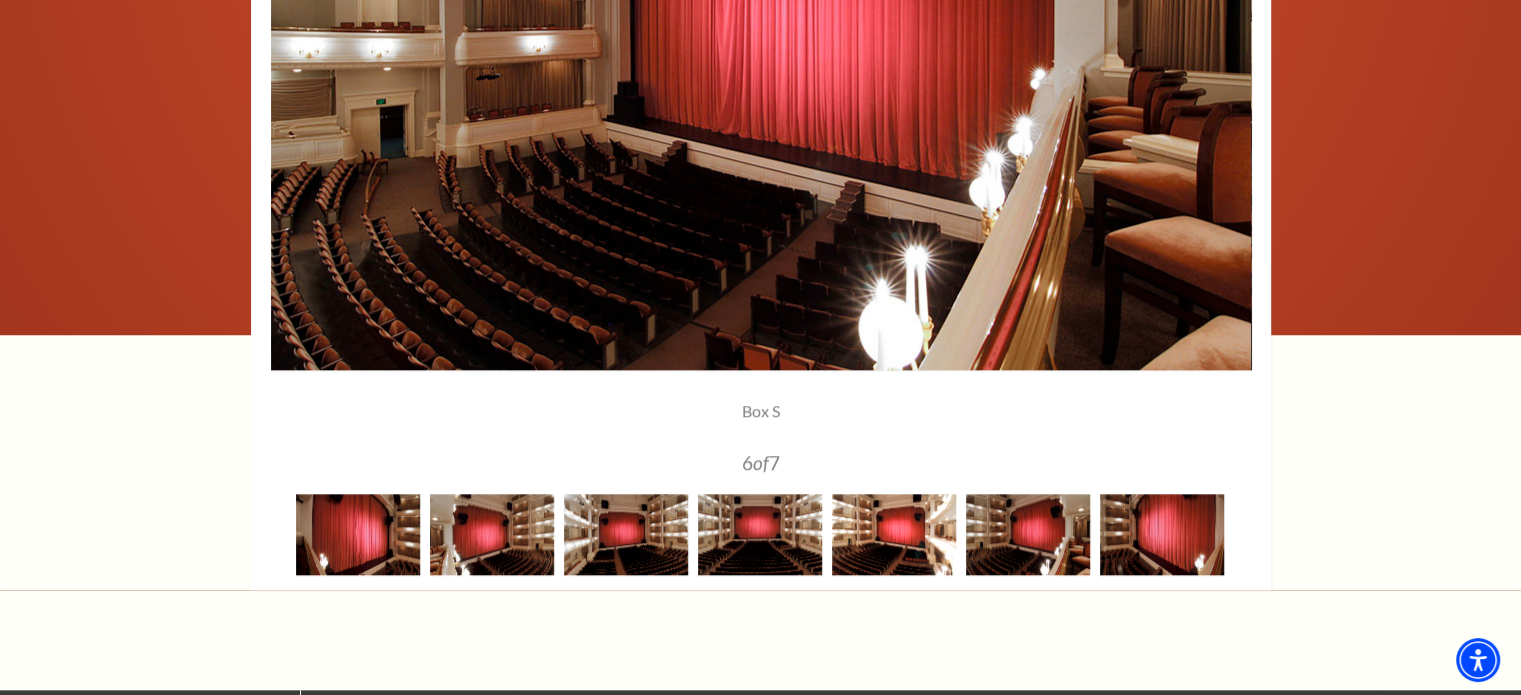 click at bounding box center (894, 534) 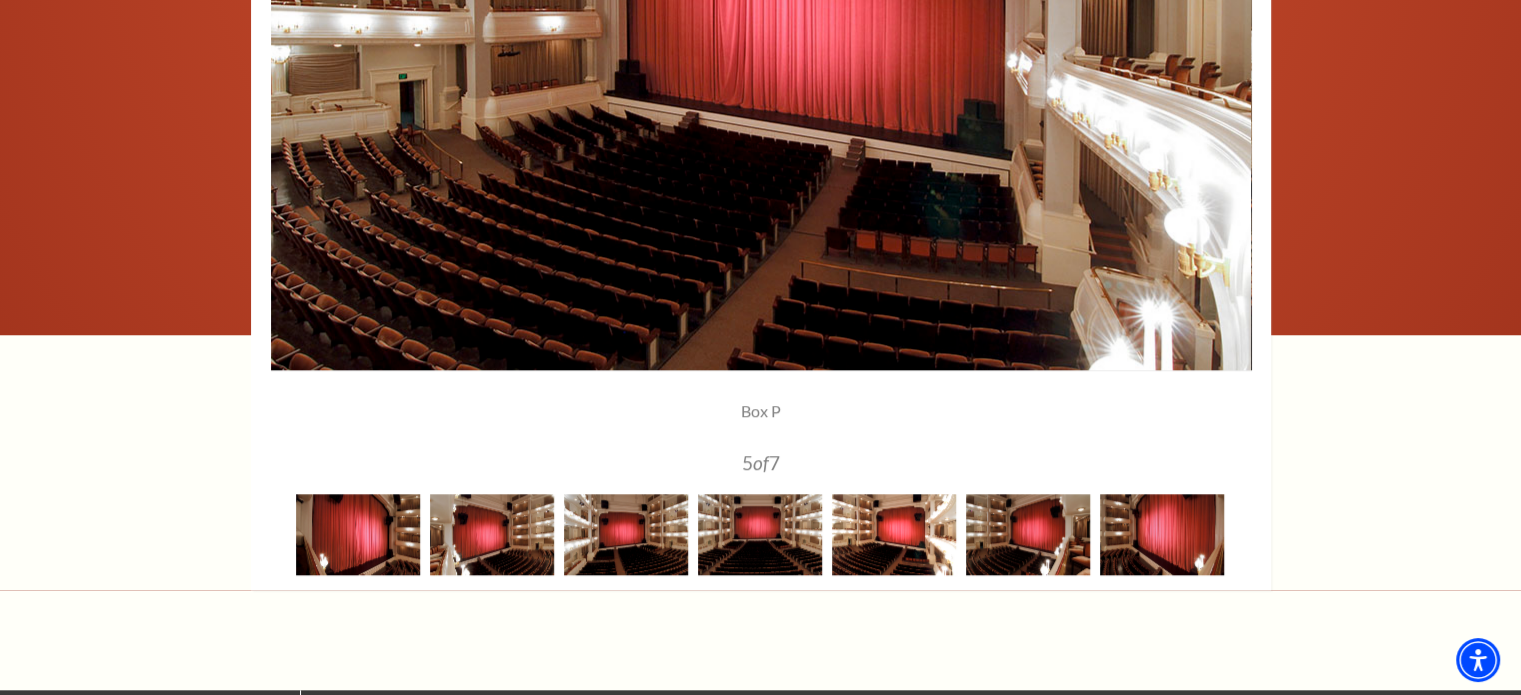 click at bounding box center [894, 534] 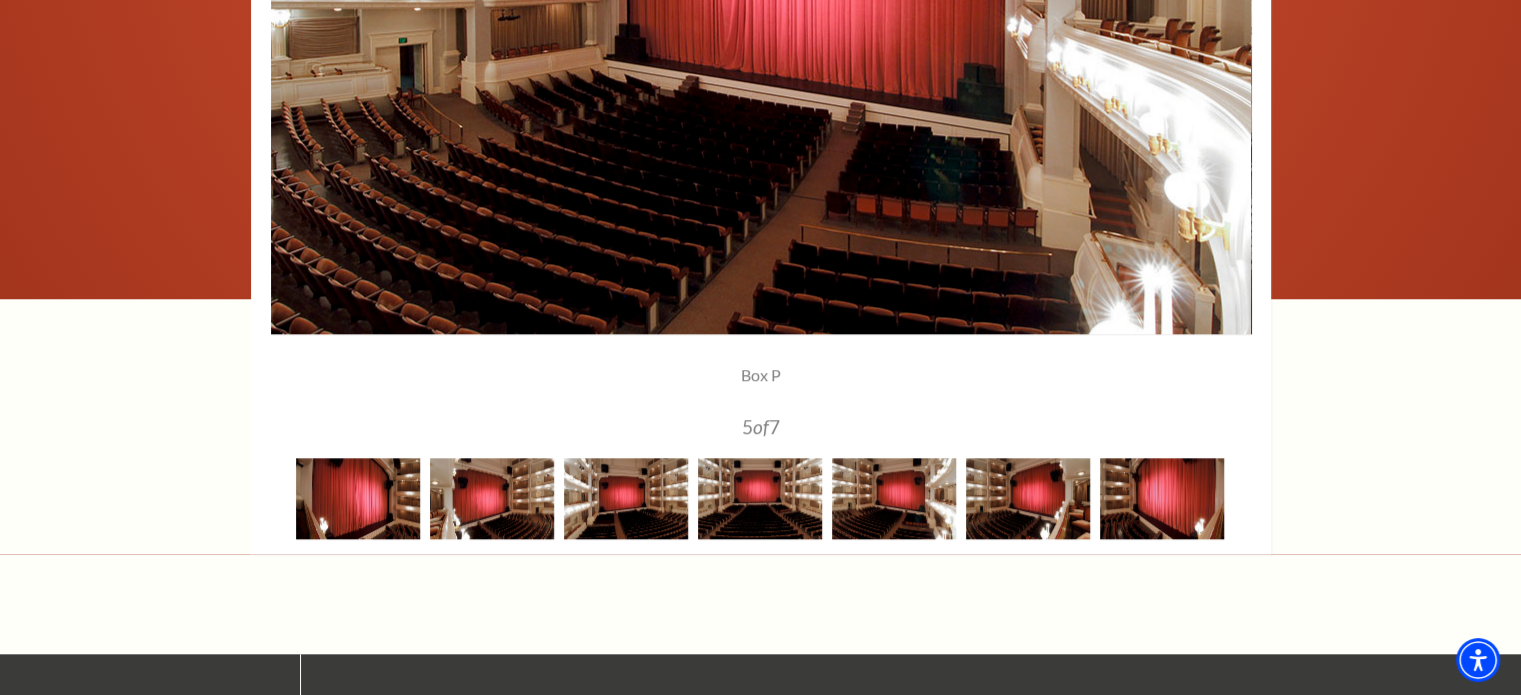 scroll, scrollTop: 1843, scrollLeft: 0, axis: vertical 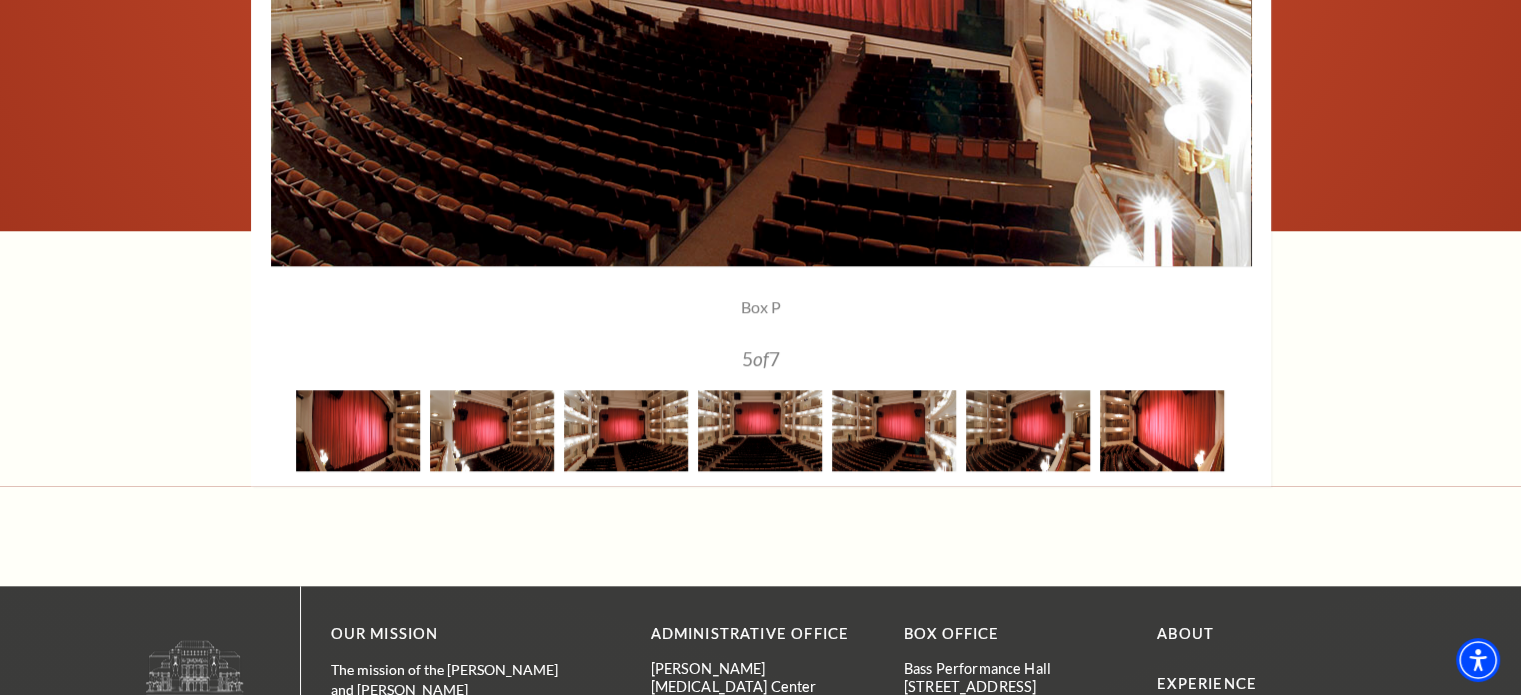 click at bounding box center [1162, 430] 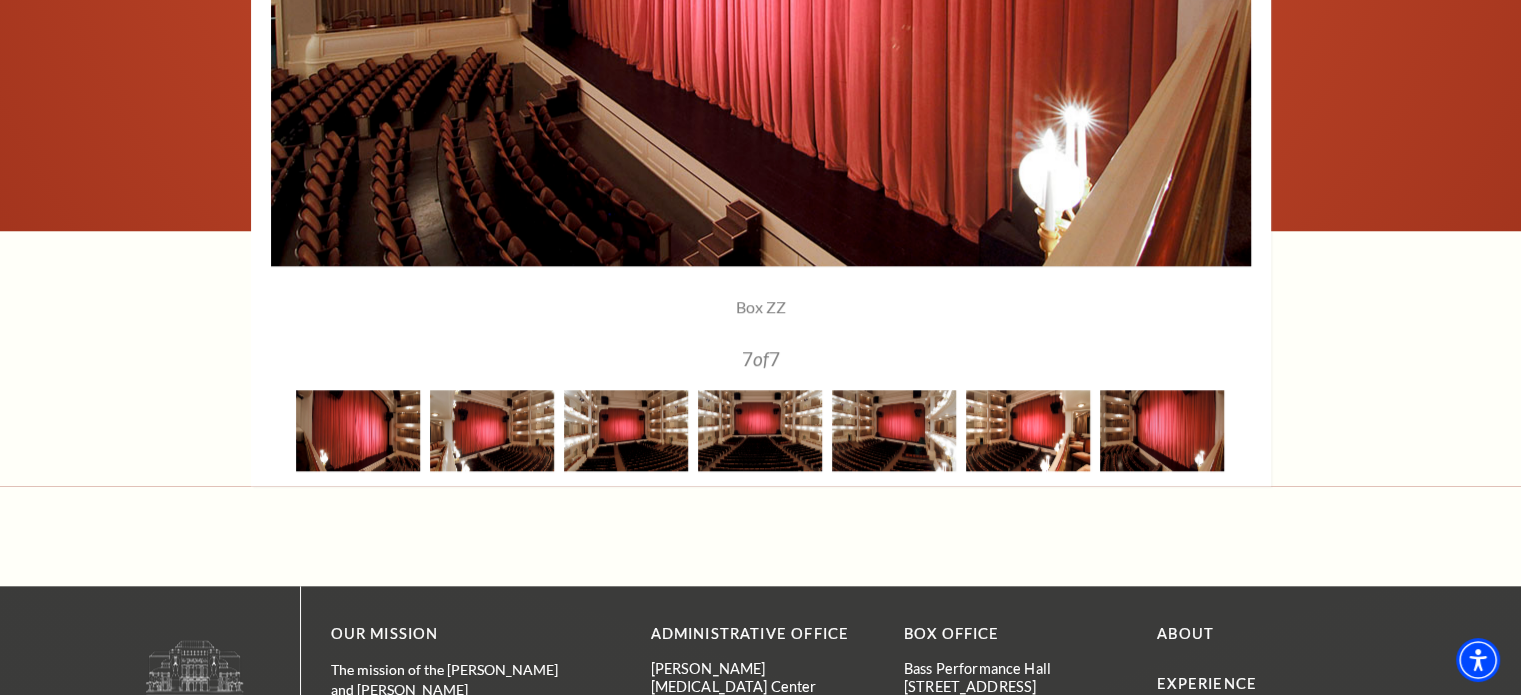 click at bounding box center [1028, 430] 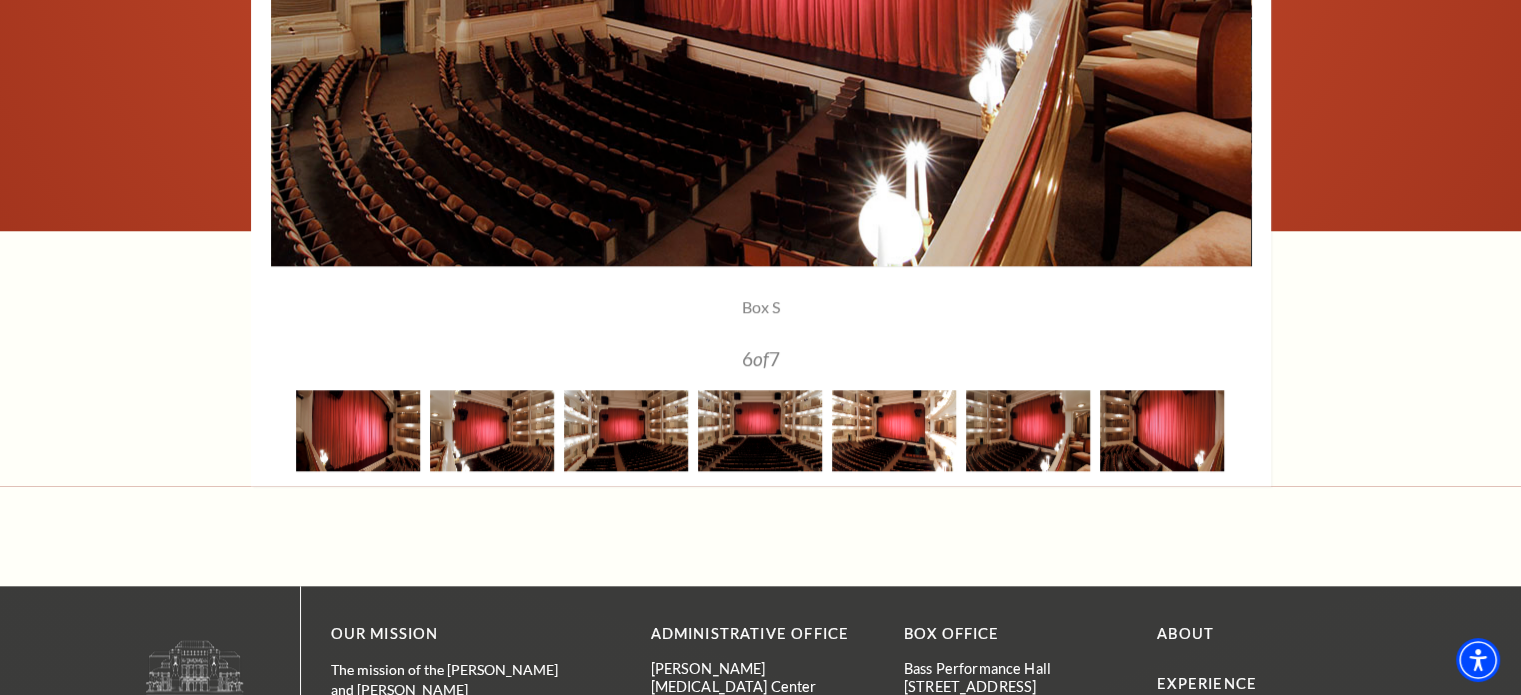 click at bounding box center (894, 430) 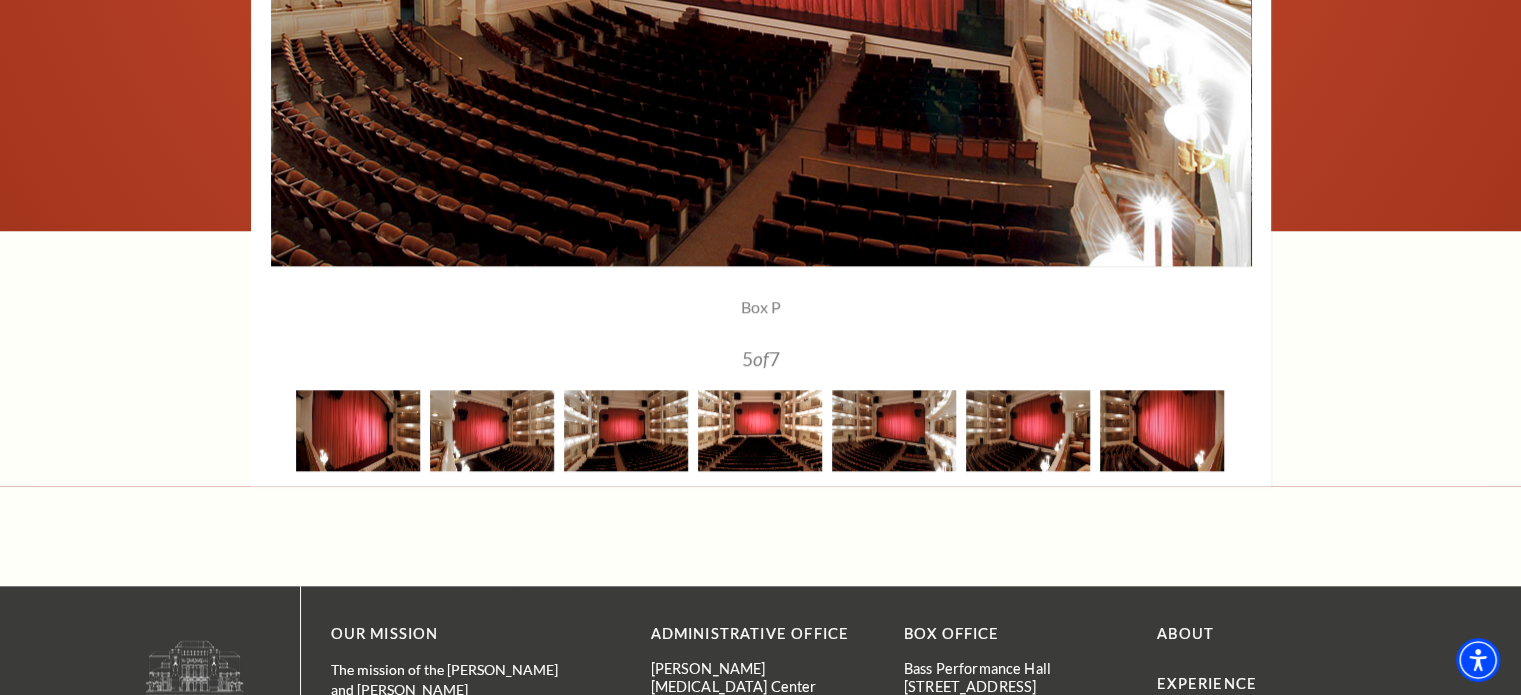 click at bounding box center (760, 430) 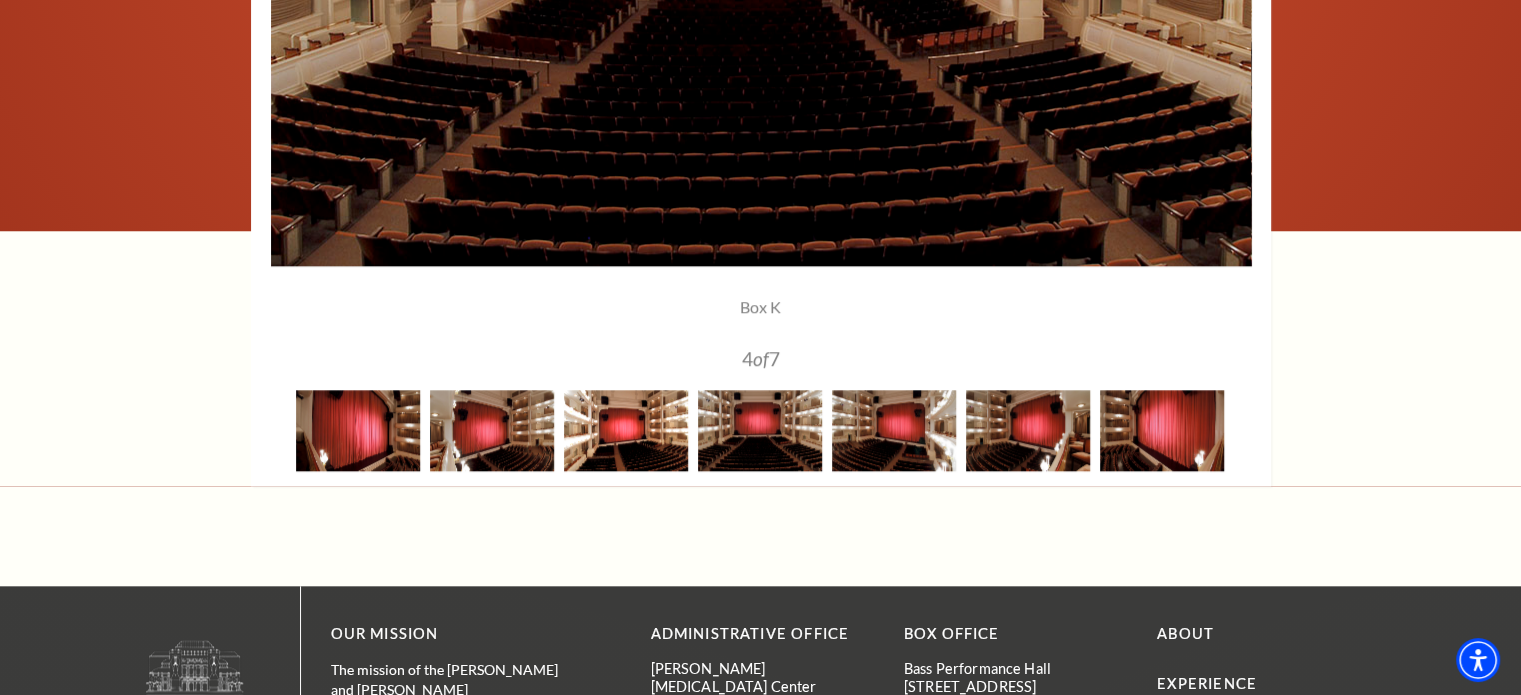 click at bounding box center [626, 430] 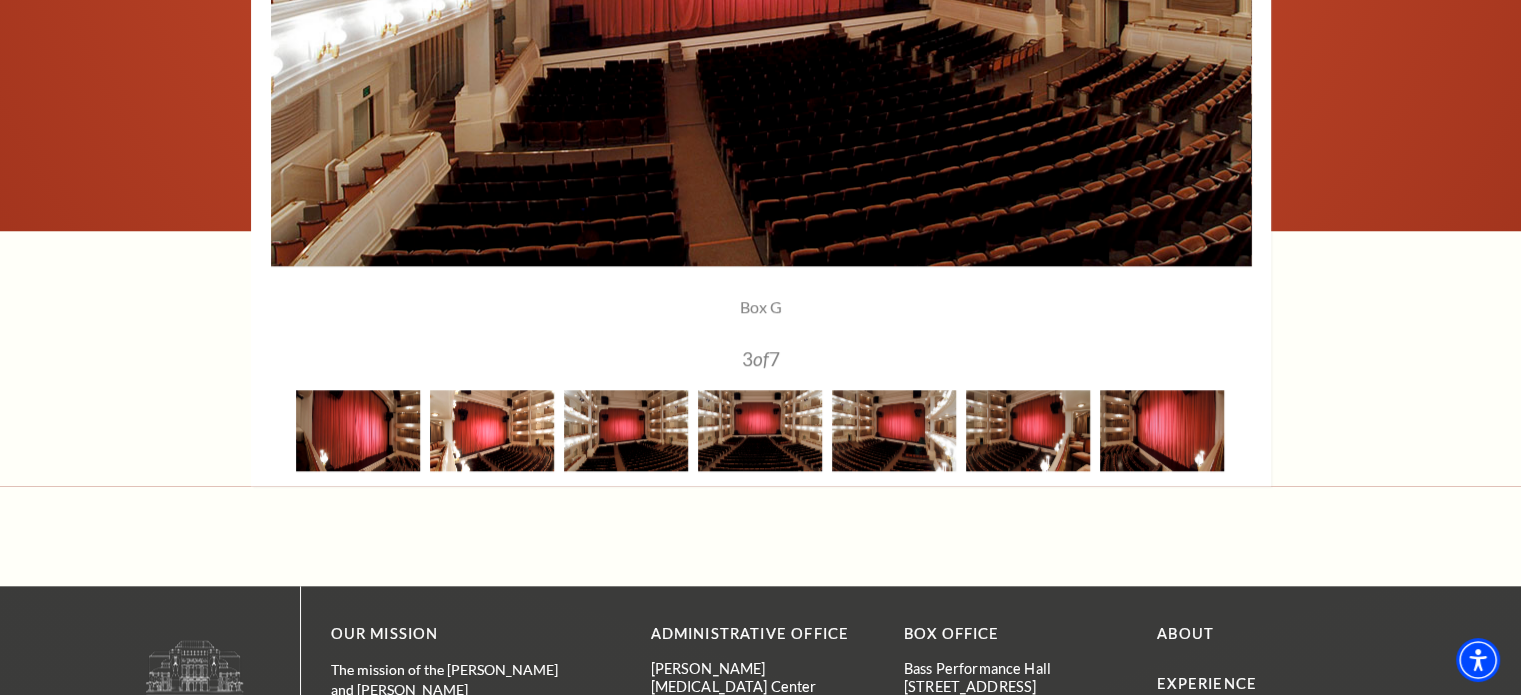 click at bounding box center [492, 430] 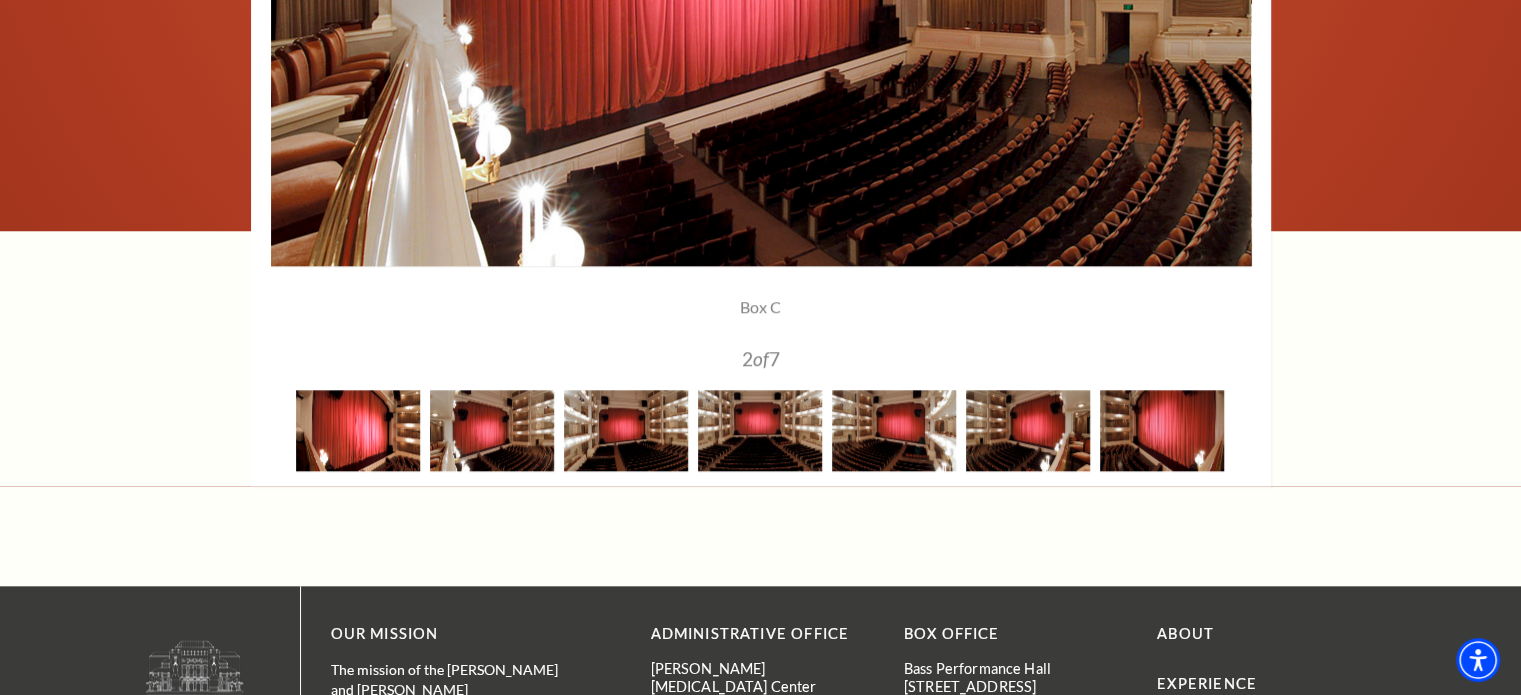 click at bounding box center [358, 430] 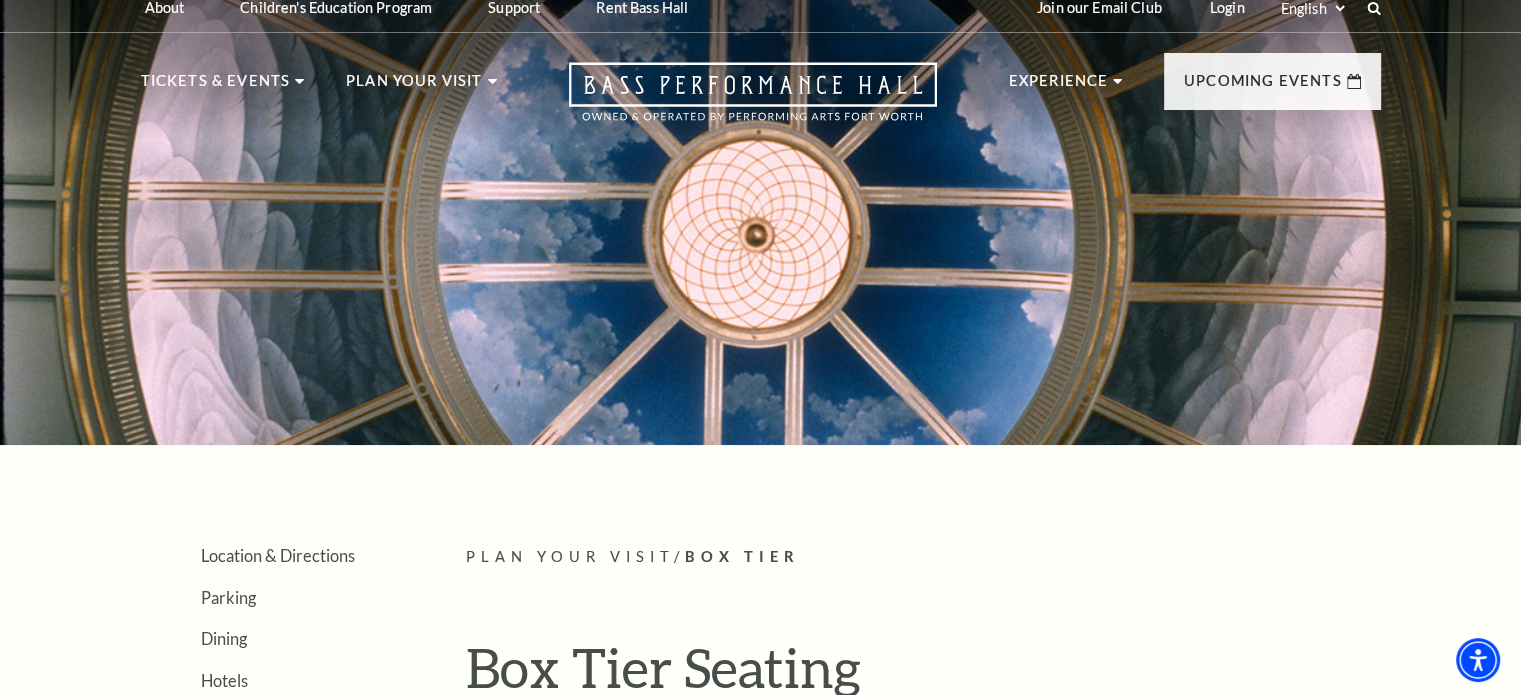 scroll, scrollTop: 0, scrollLeft: 0, axis: both 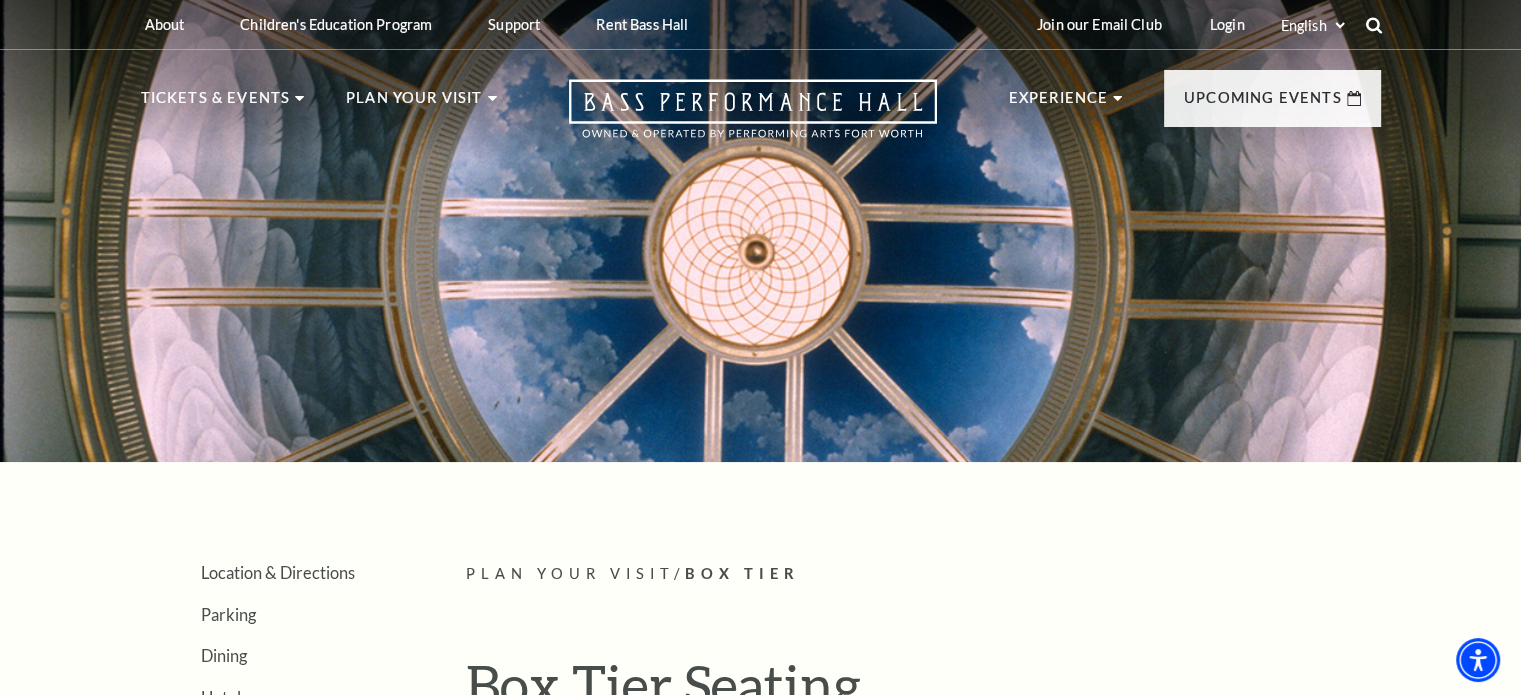 click 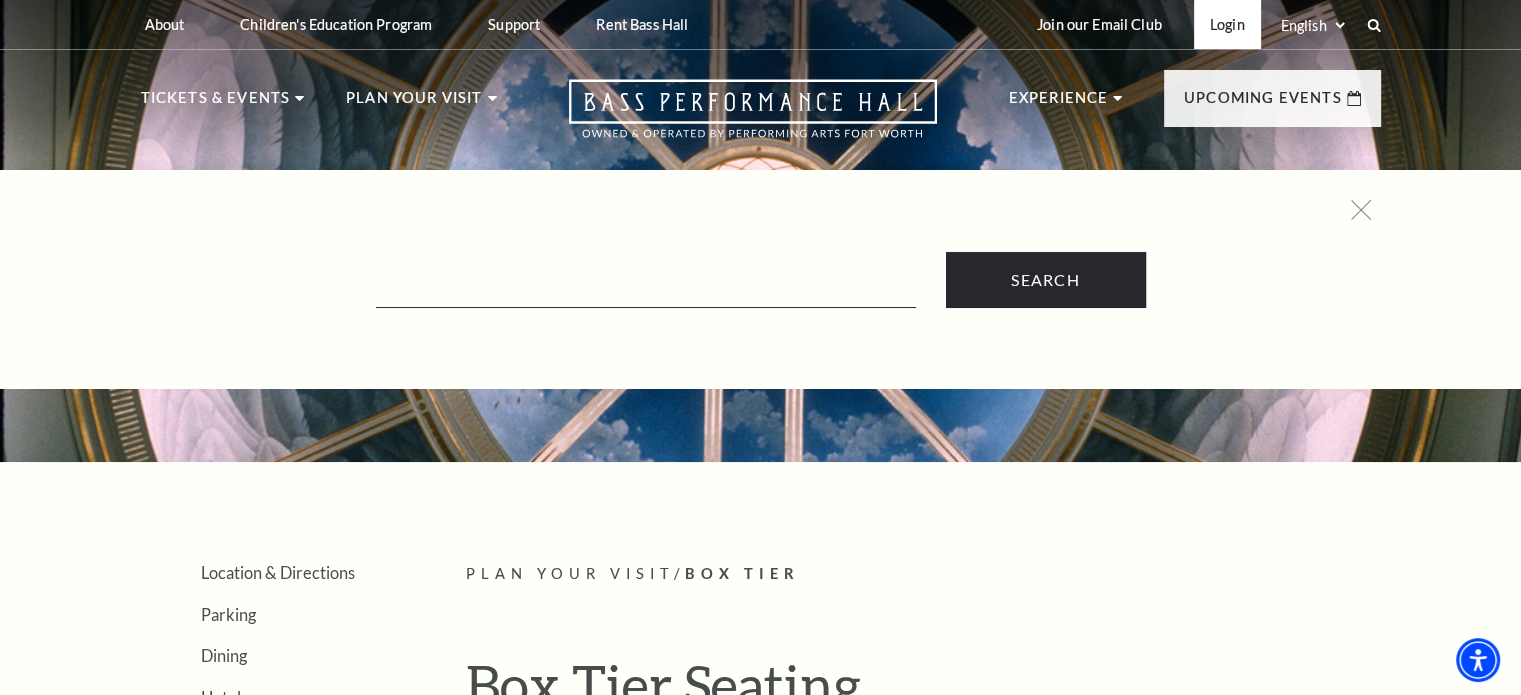 click on "Login" at bounding box center (1227, 24) 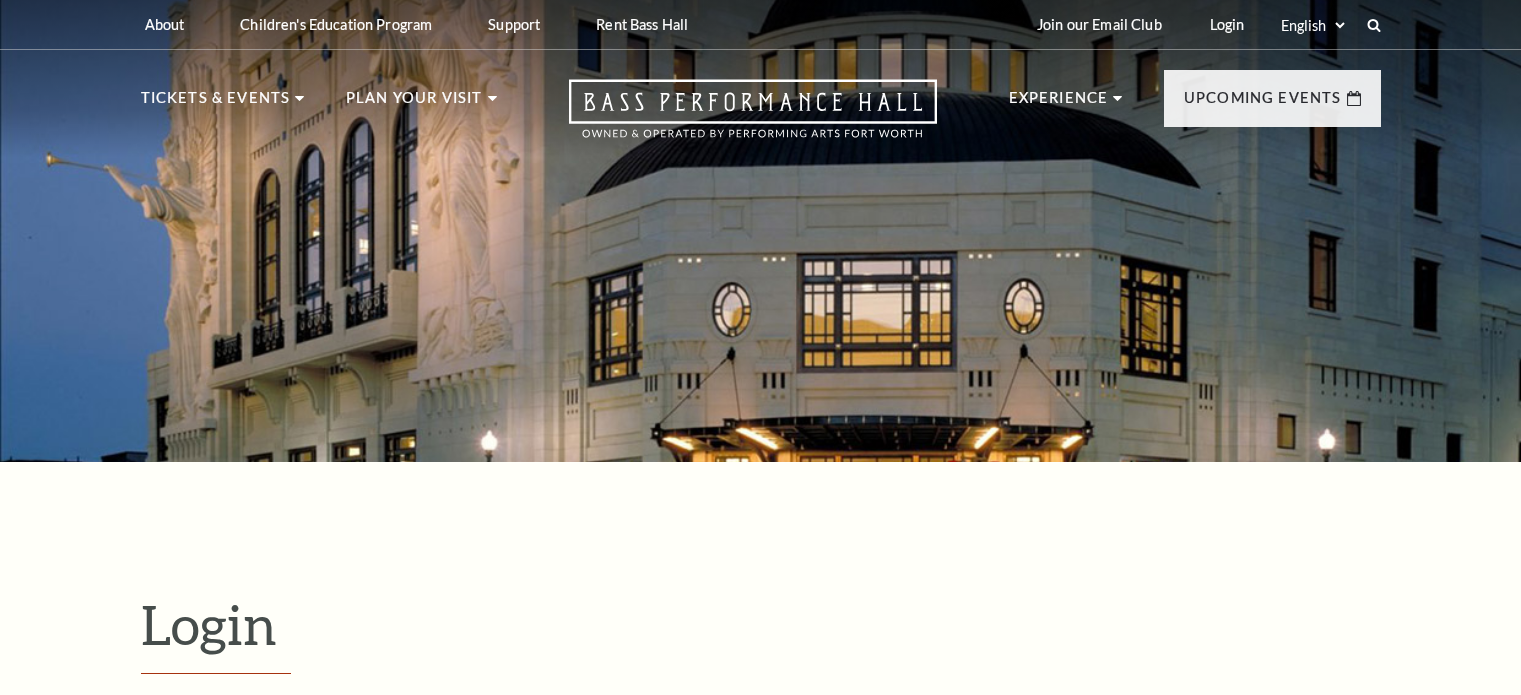 scroll, scrollTop: 541, scrollLeft: 0, axis: vertical 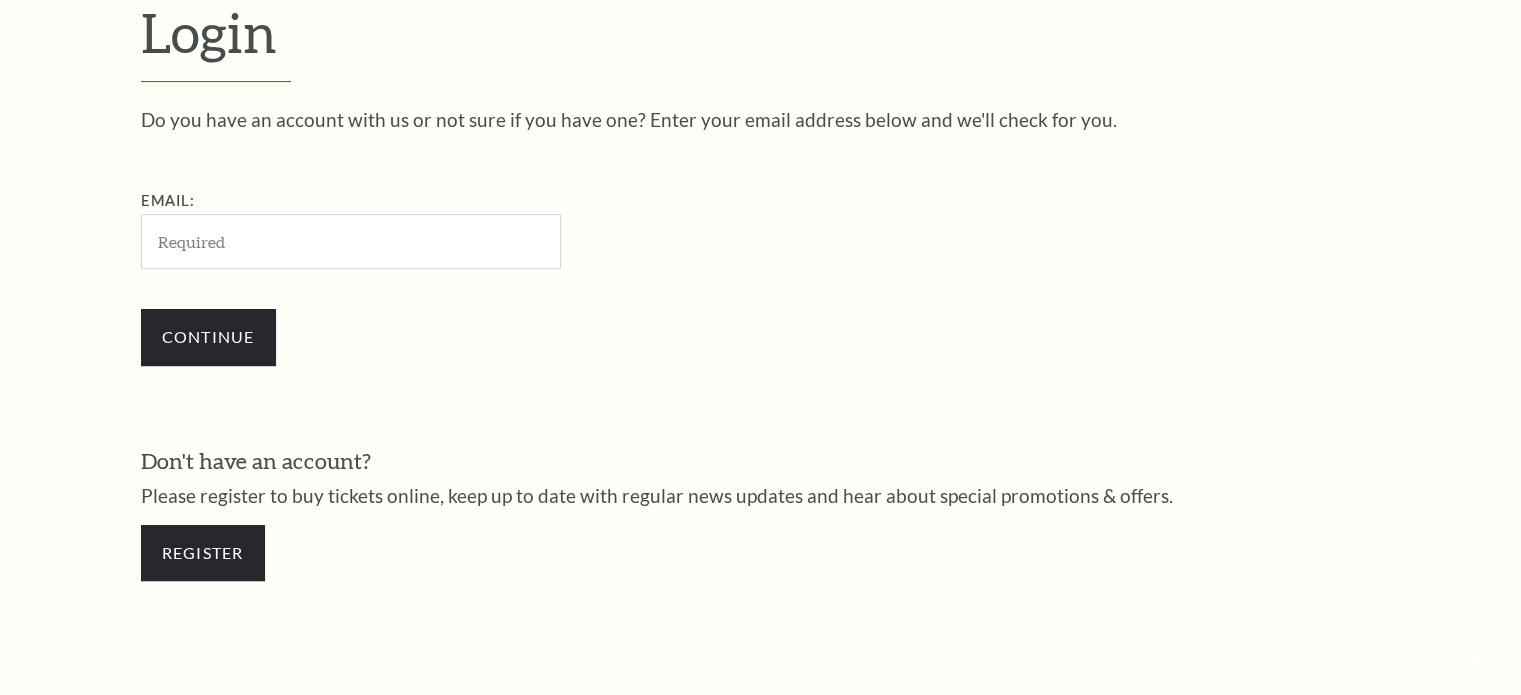 click on "Email:" at bounding box center (451, 229) 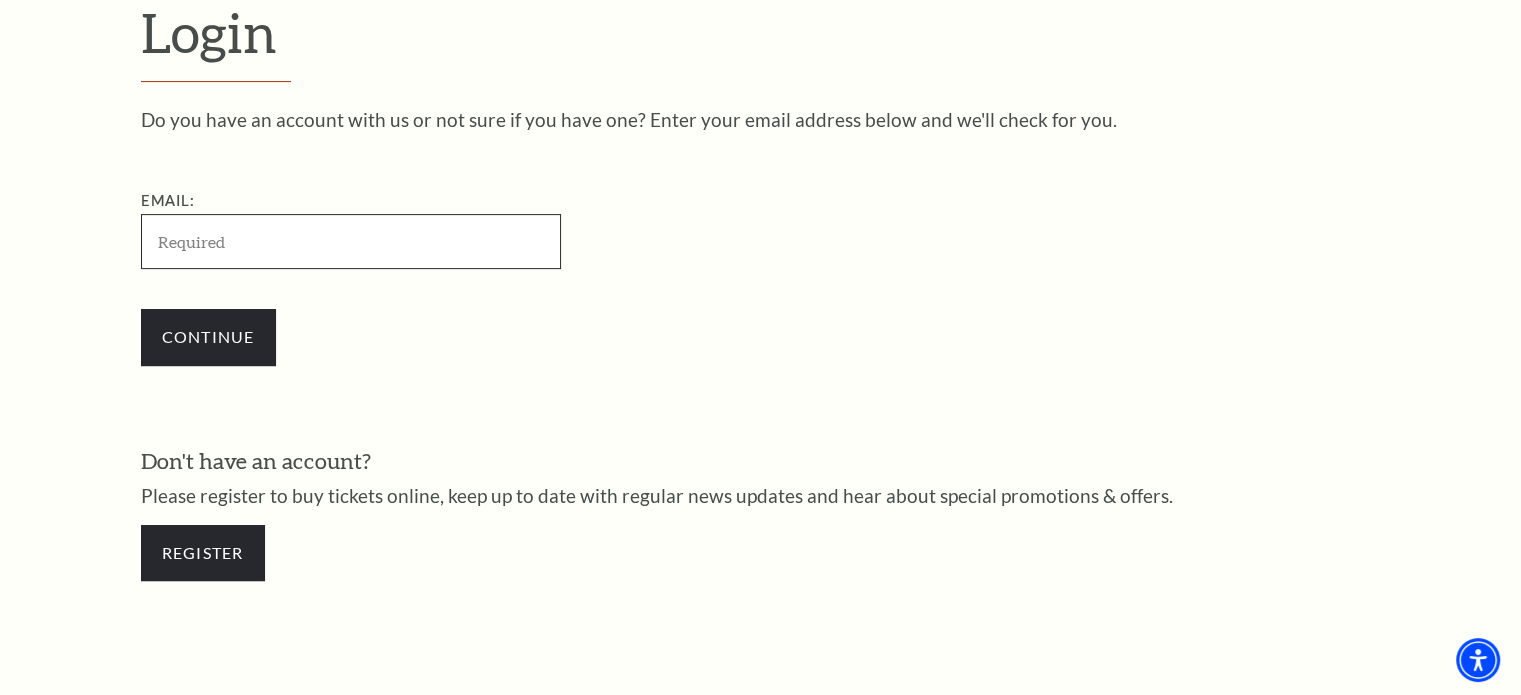 click on "Email:" at bounding box center [351, 241] 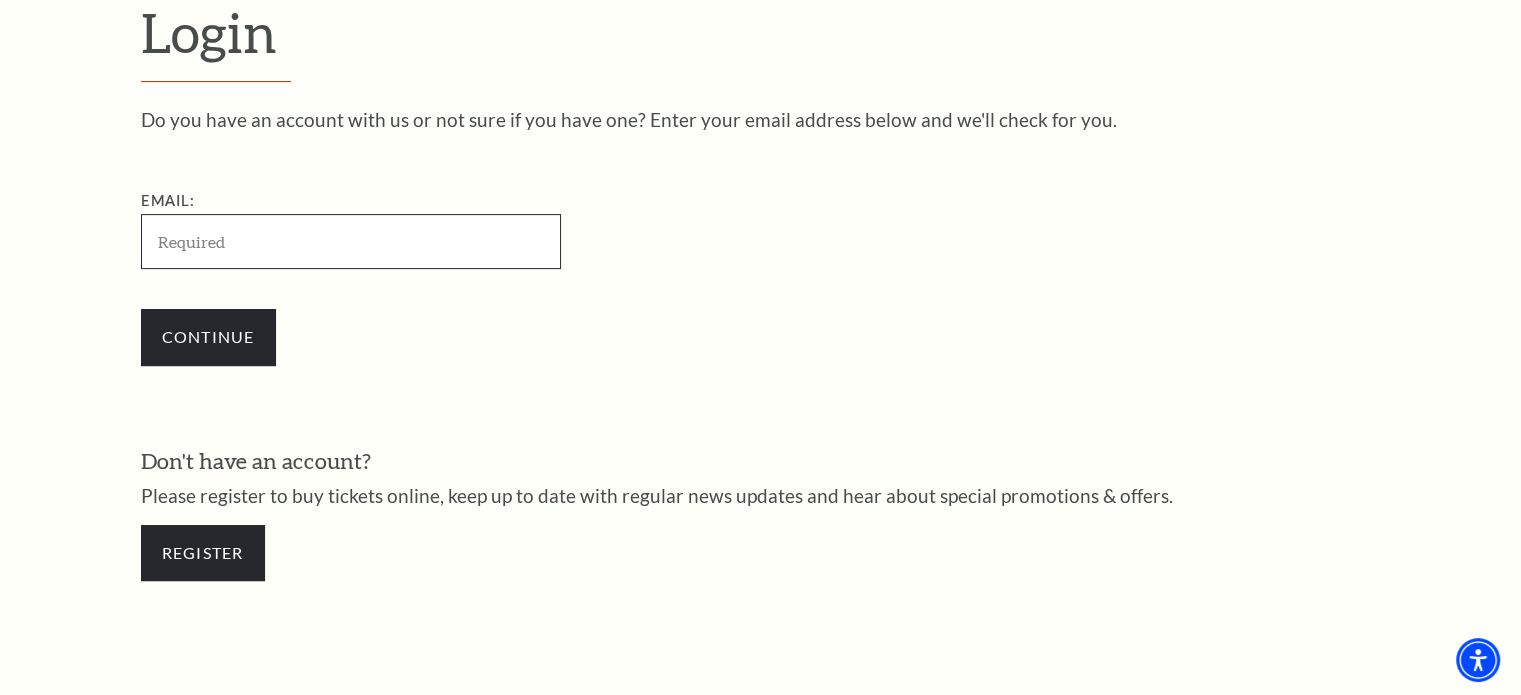 type on "[EMAIL_ADDRESS][DOMAIN_NAME]" 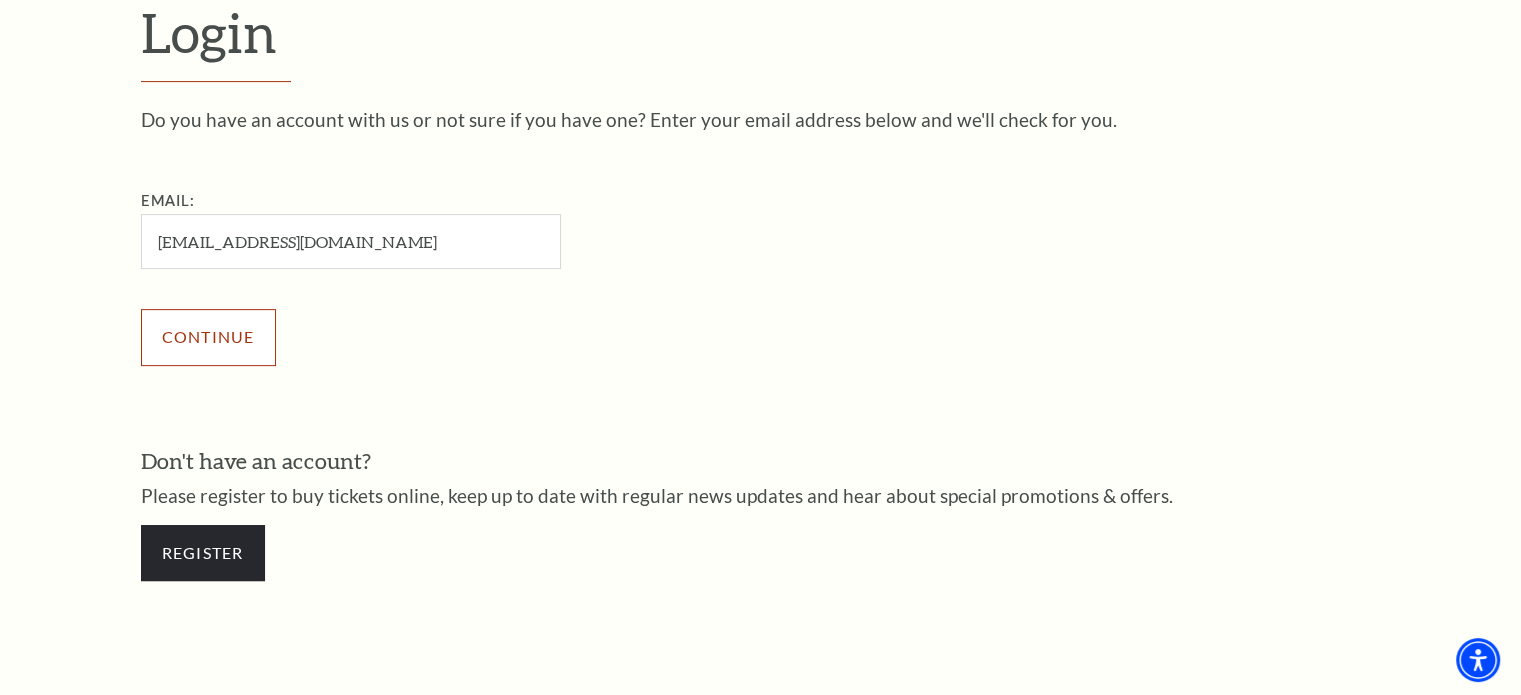 click on "Continue" at bounding box center [208, 337] 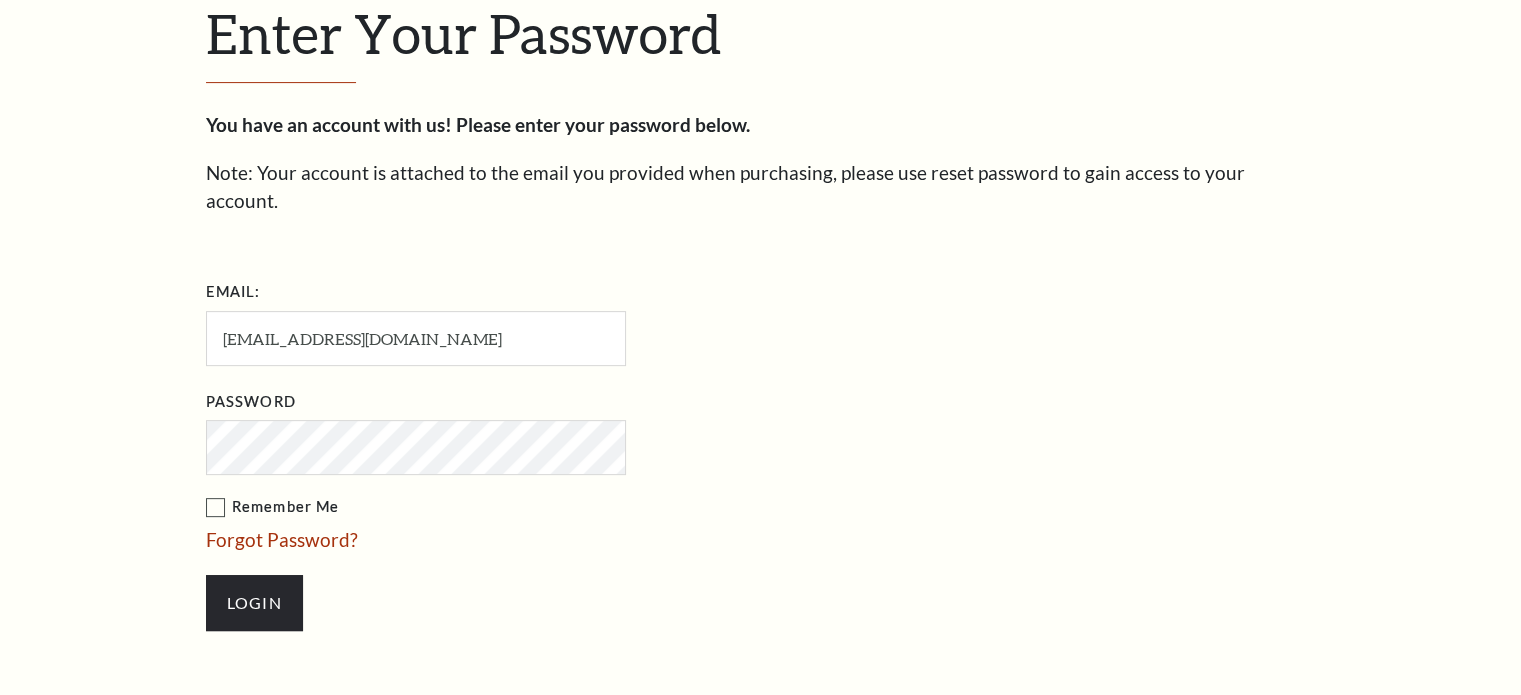 scroll, scrollTop: 0, scrollLeft: 0, axis: both 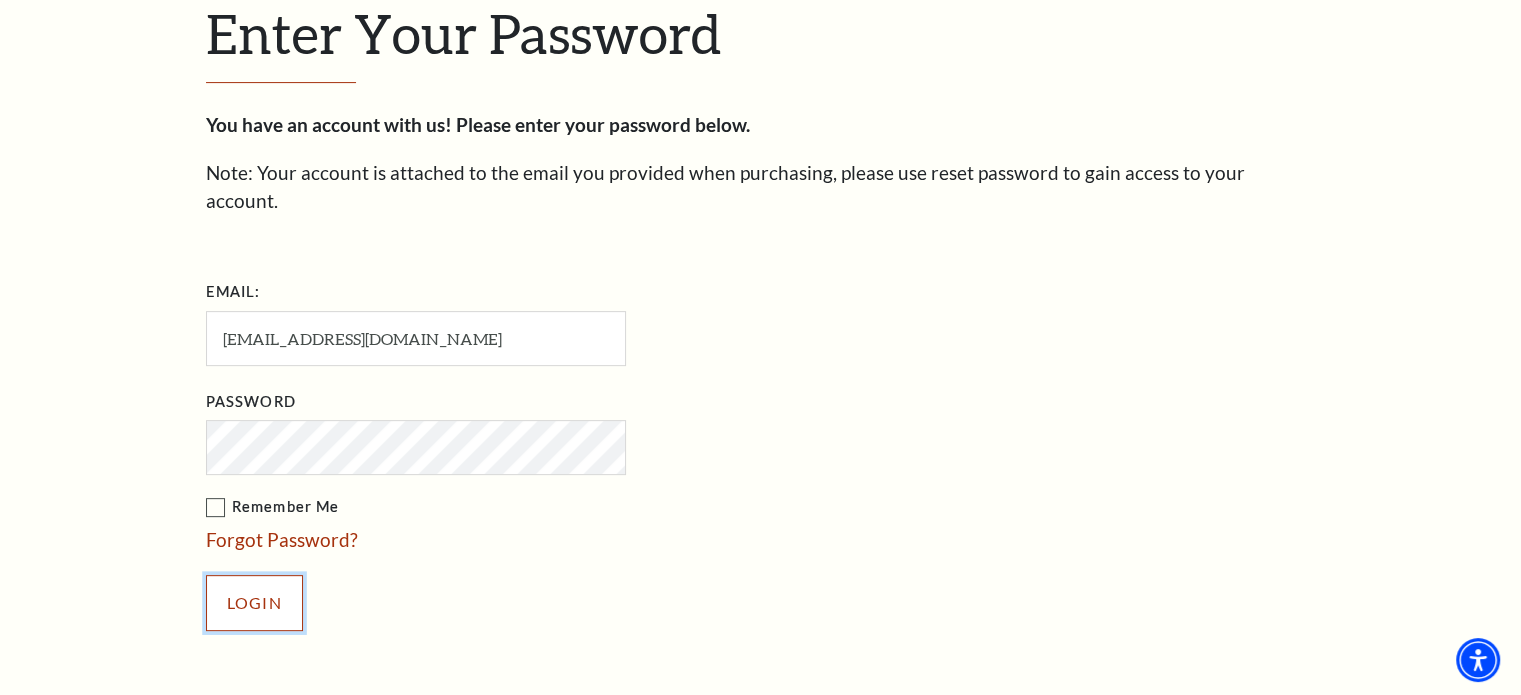click on "Login" at bounding box center [254, 603] 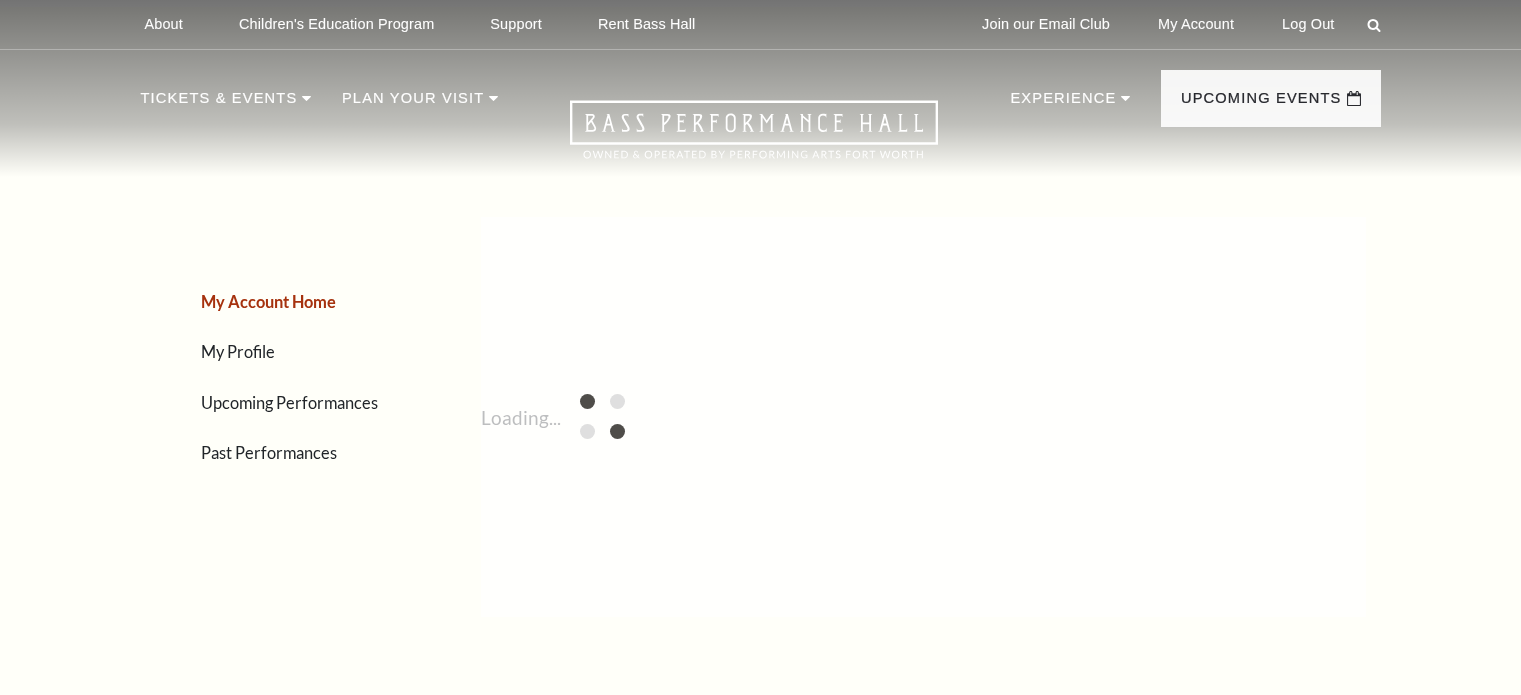 scroll, scrollTop: 0, scrollLeft: 0, axis: both 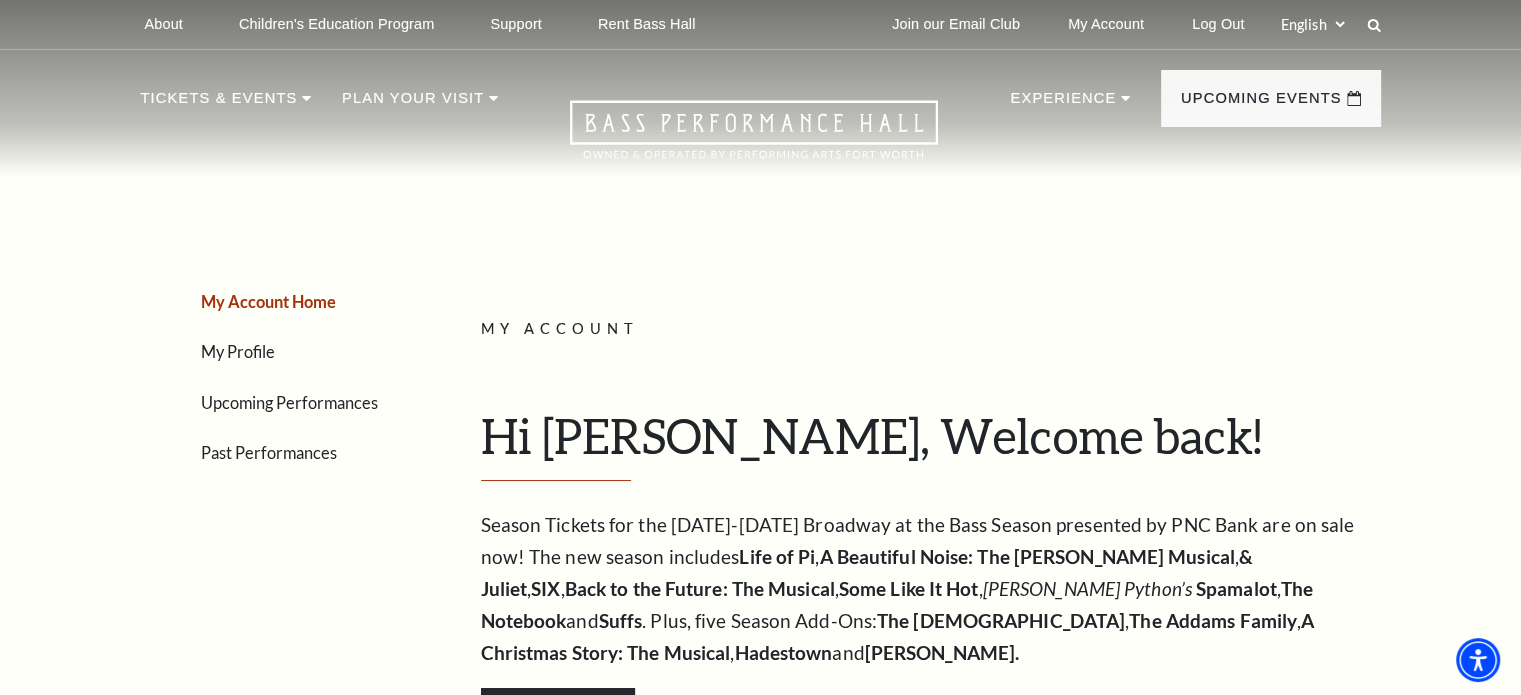 click on "Upcoming Performances" at bounding box center (289, 402) 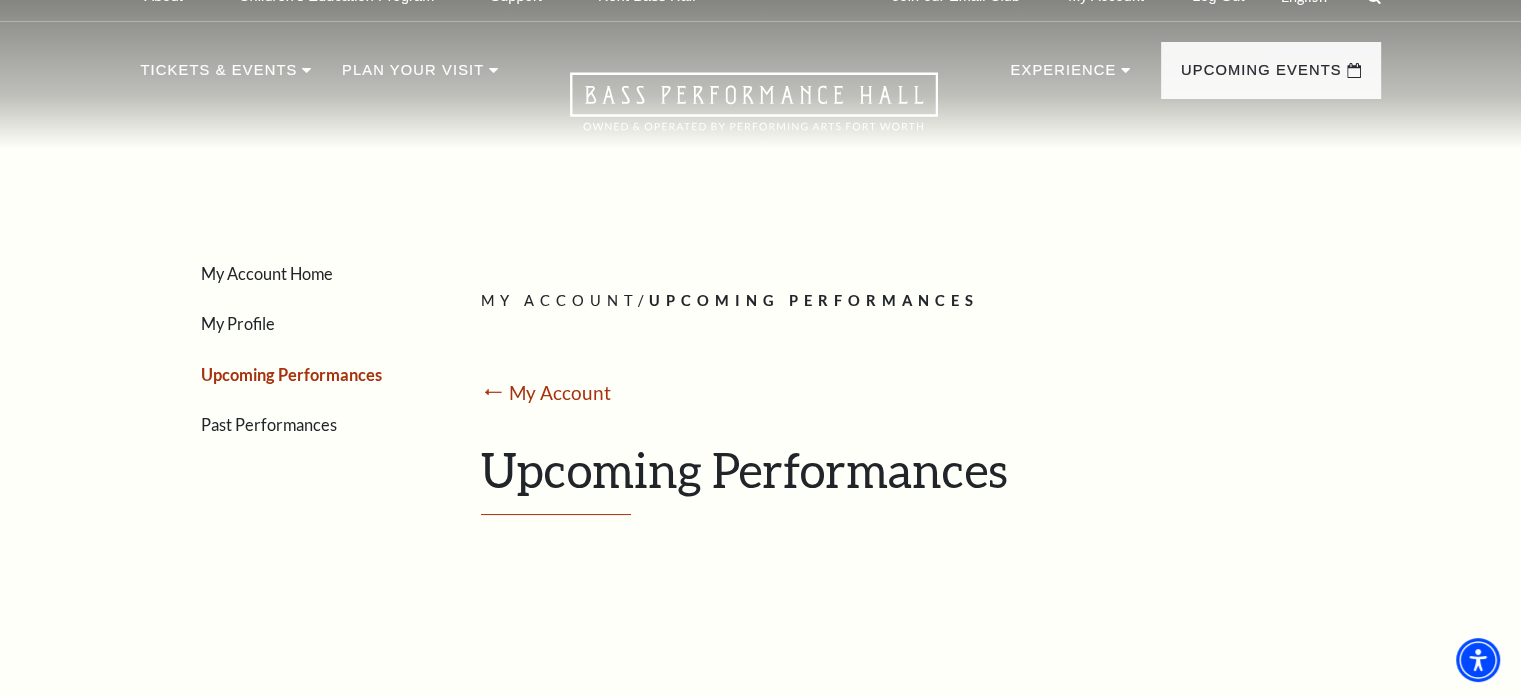 scroll, scrollTop: 0, scrollLeft: 0, axis: both 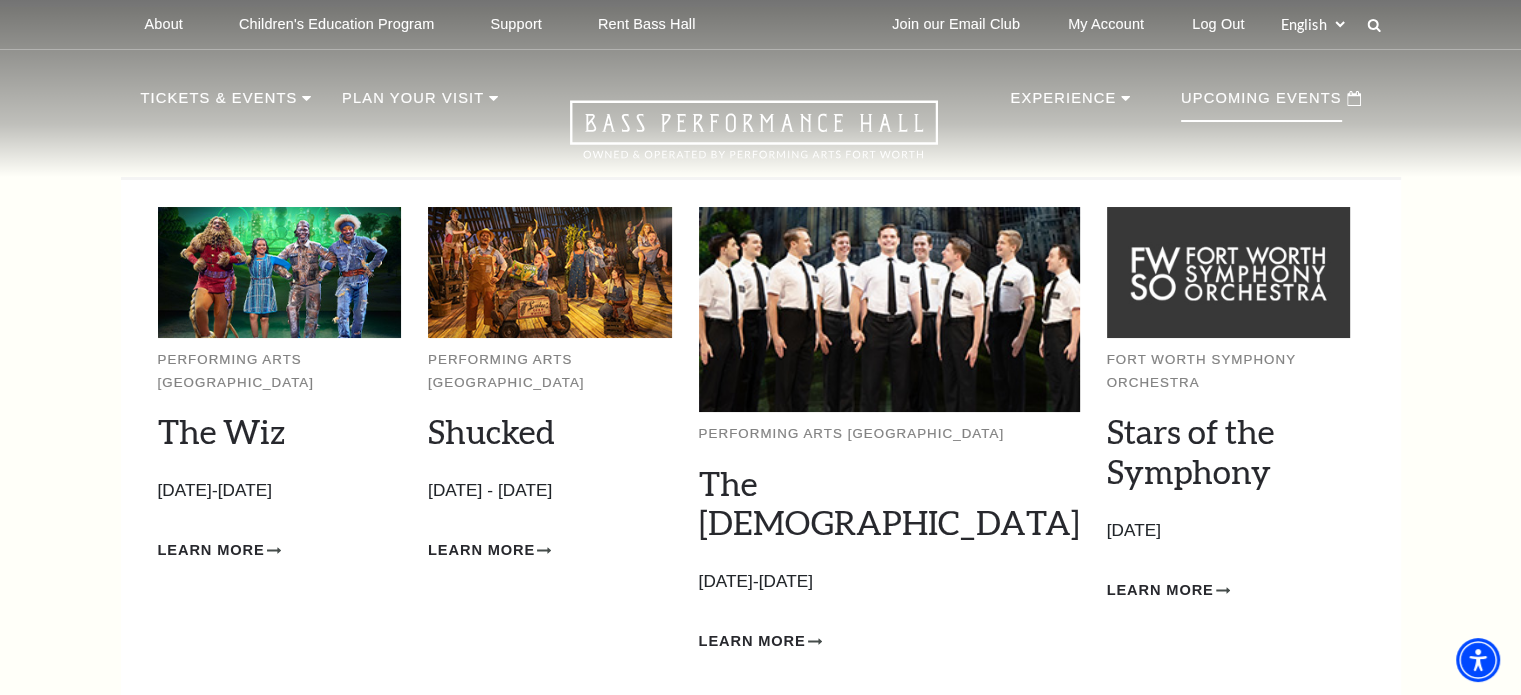 click on "View Full Calendar" at bounding box center [760, 733] 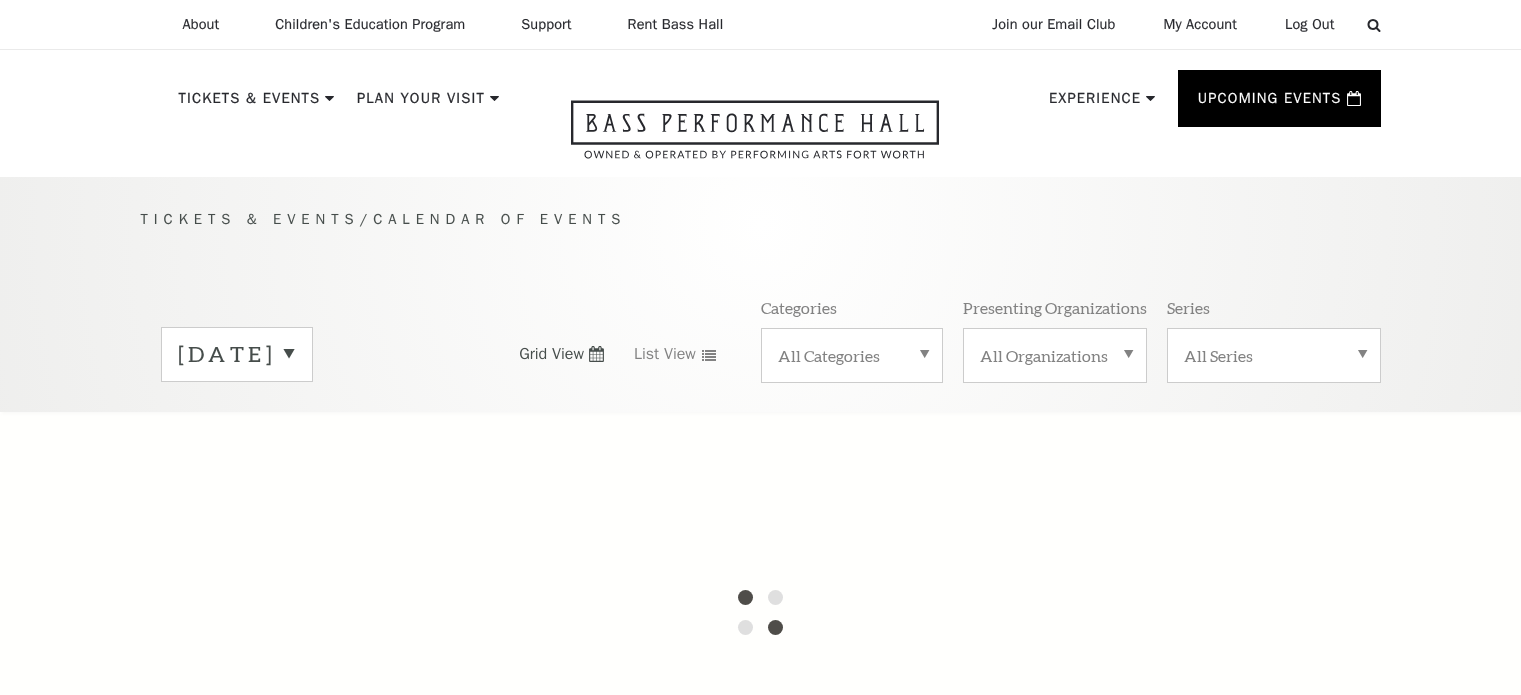 scroll, scrollTop: 0, scrollLeft: 0, axis: both 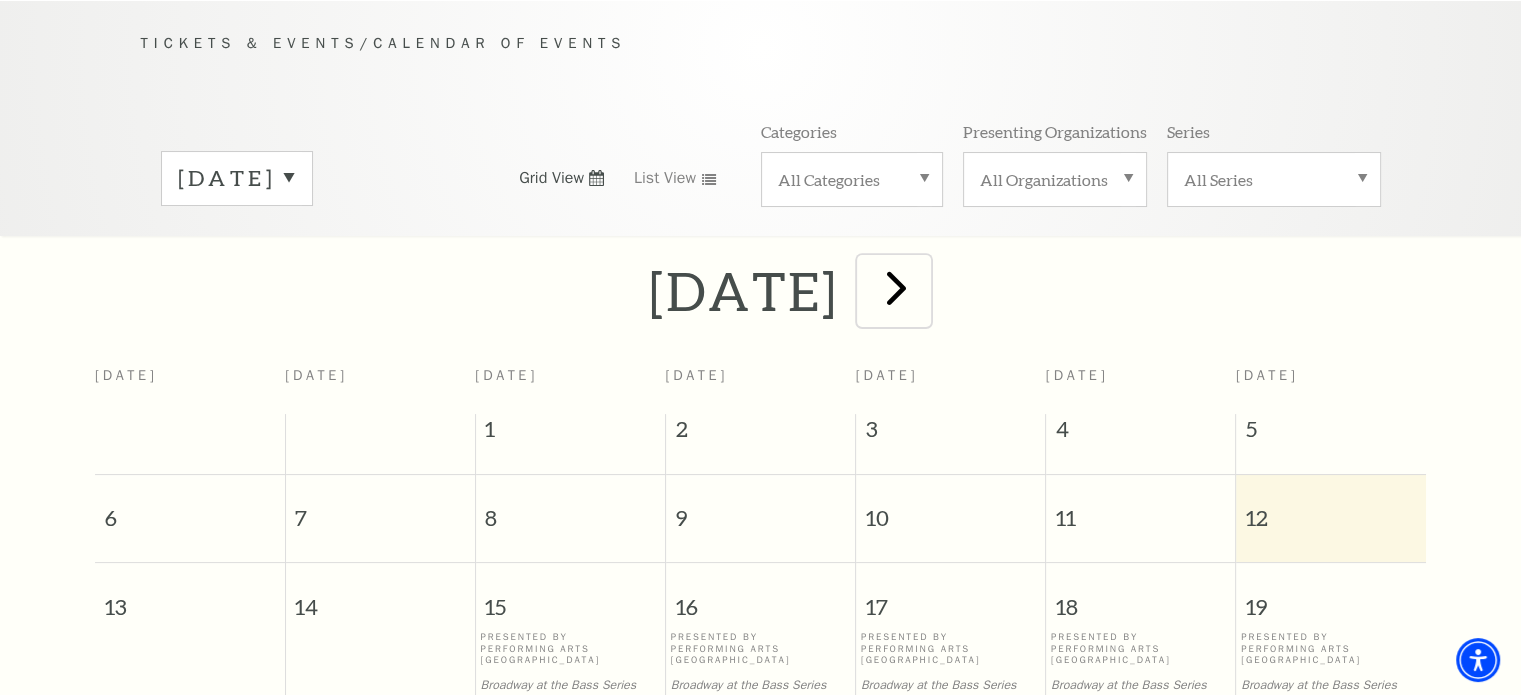 click at bounding box center (896, 287) 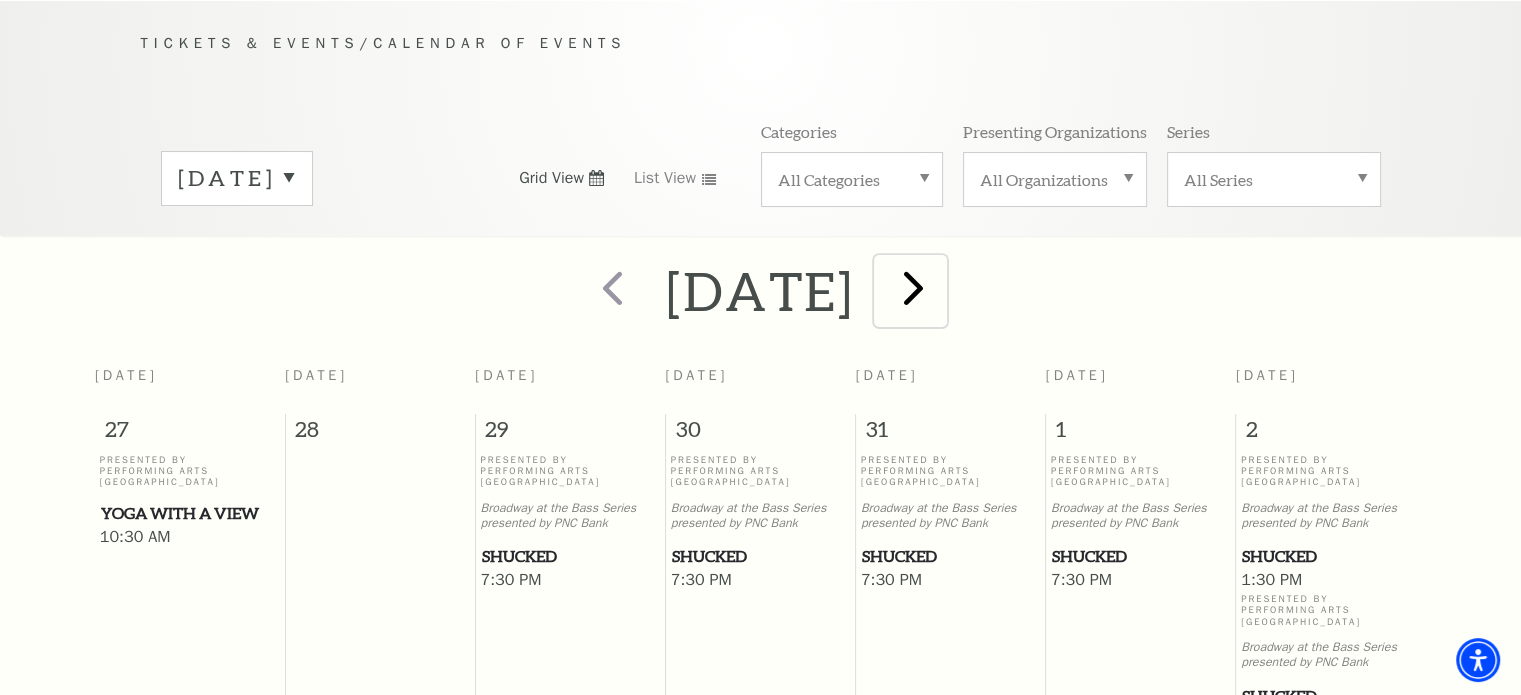 click at bounding box center [913, 287] 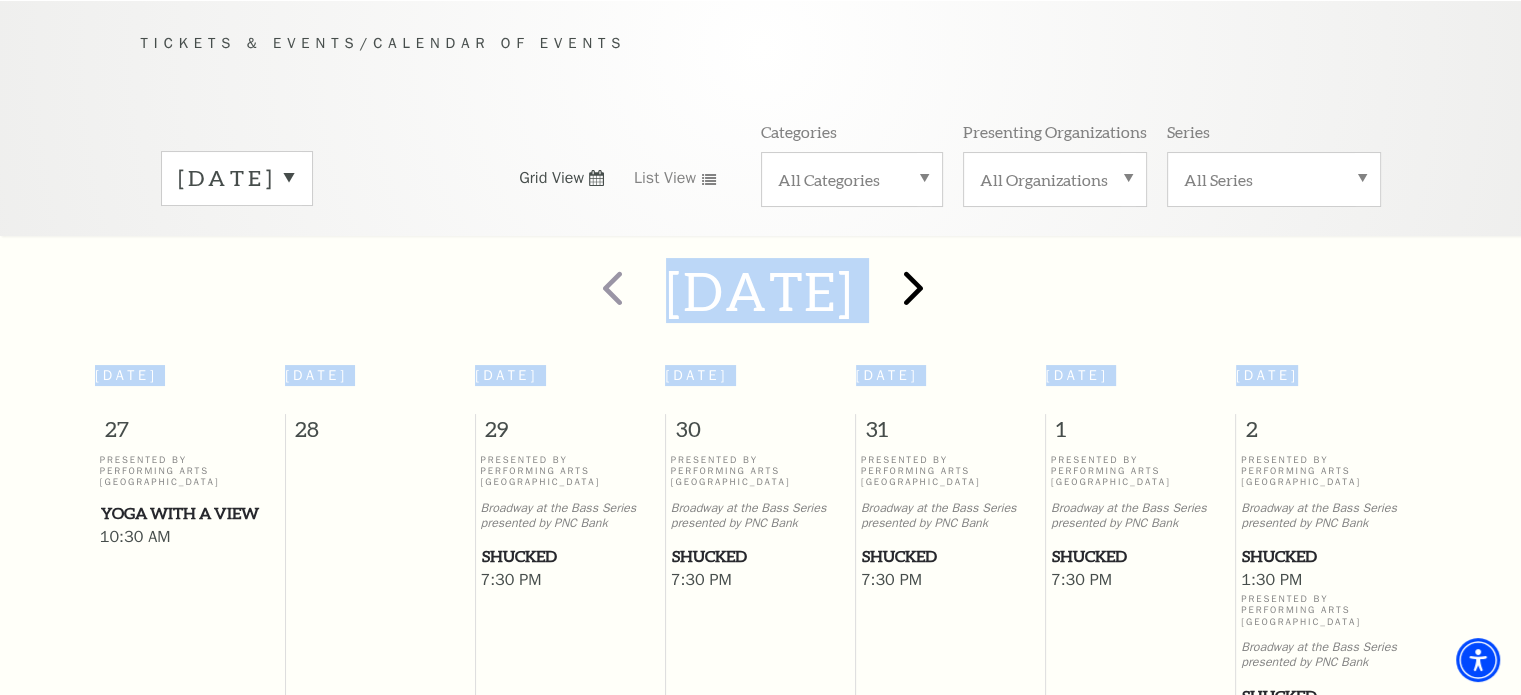click at bounding box center (0, 0) 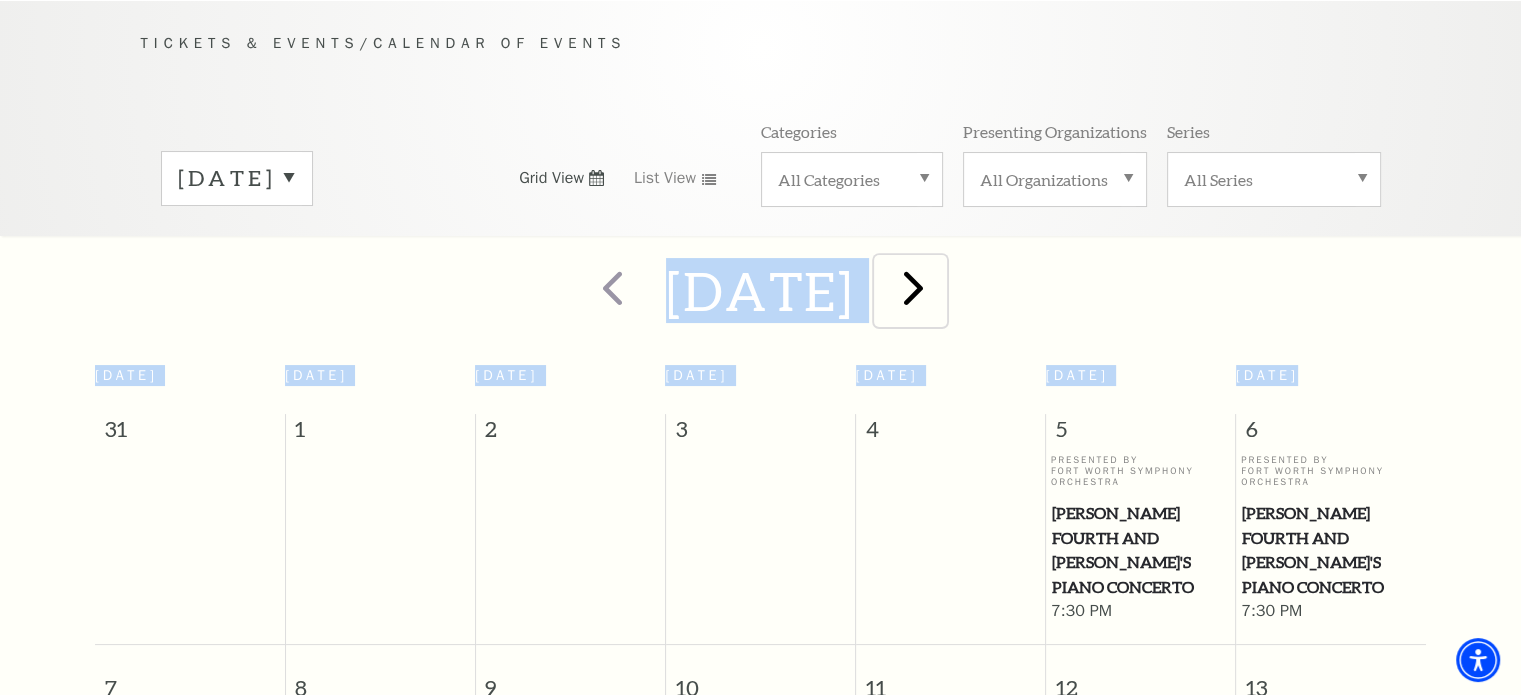 click at bounding box center [913, 287] 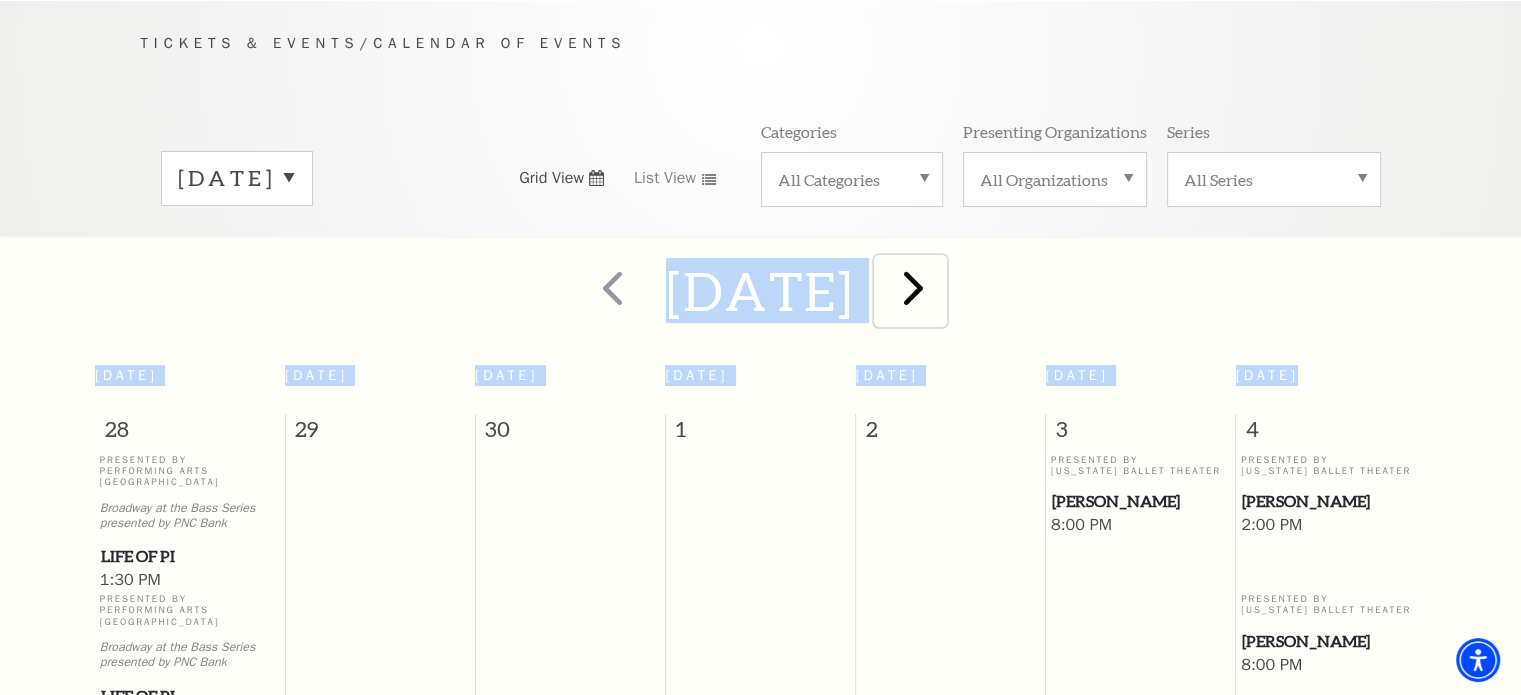 click at bounding box center (913, 287) 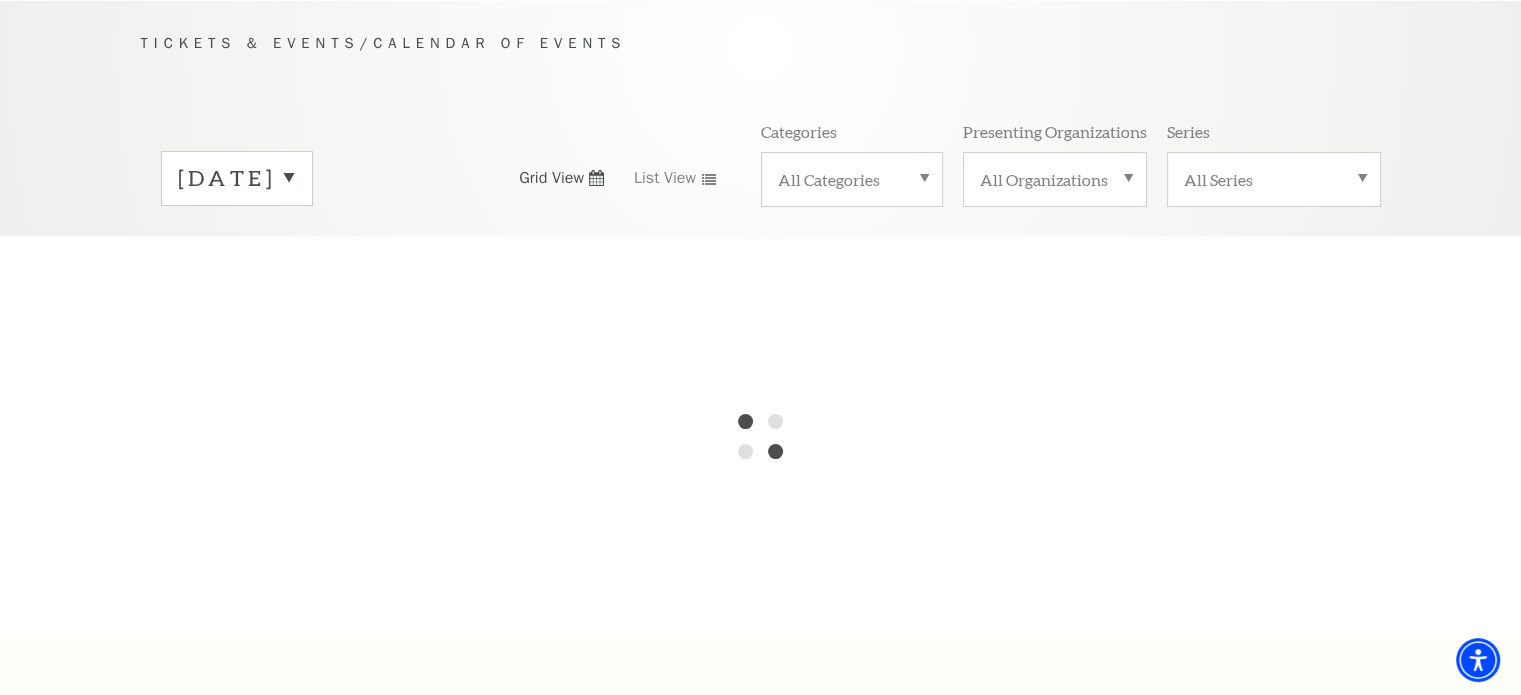 click on "[DATE]" at bounding box center (237, 178) 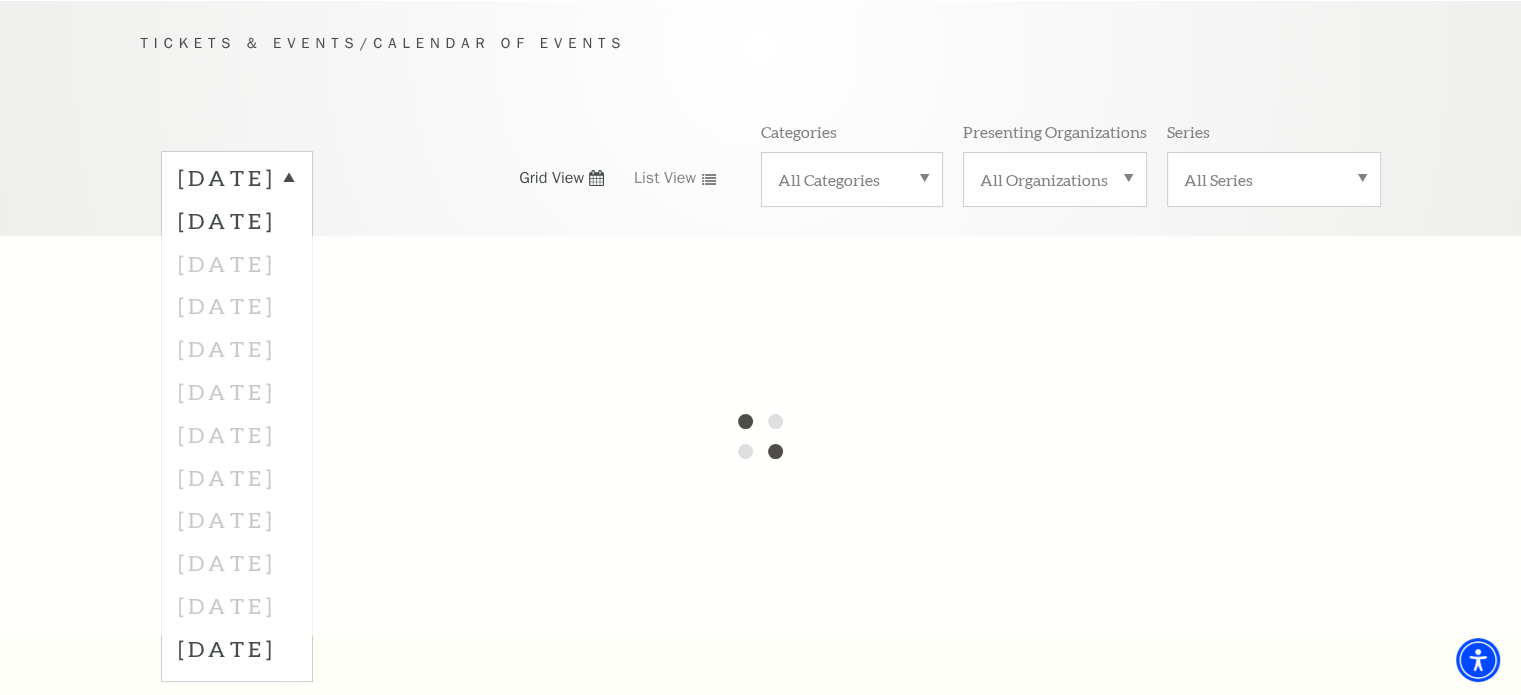 click at bounding box center [760, 436] 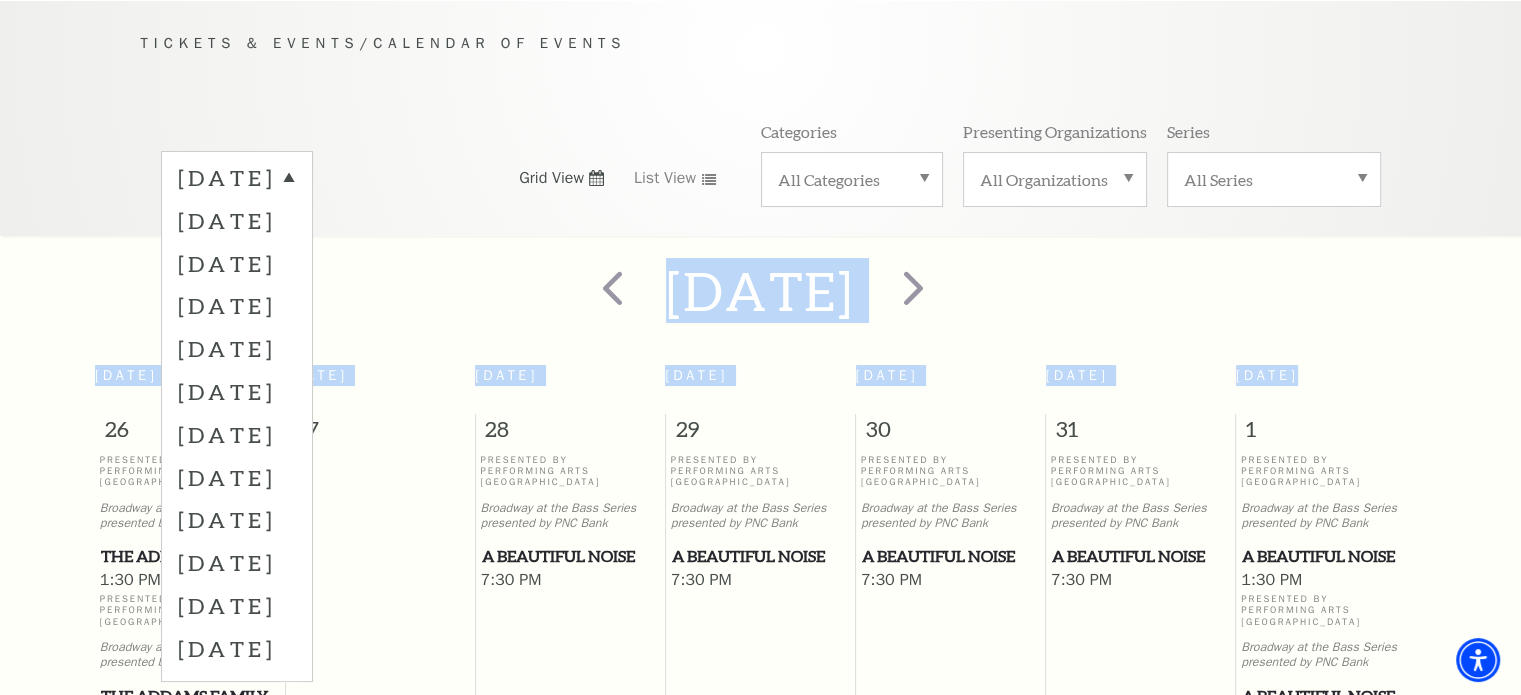 click on "[DATE]" at bounding box center [237, 391] 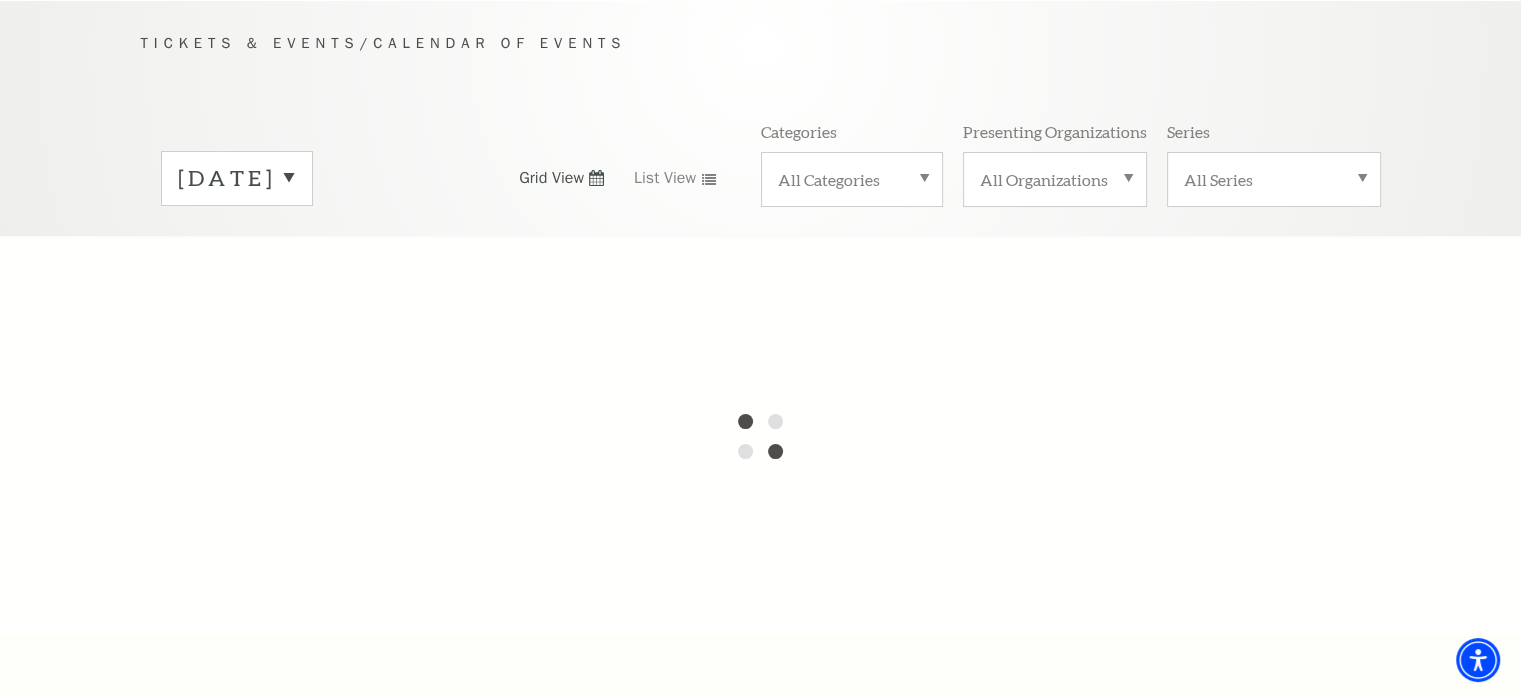 click on "[DATE]" at bounding box center [237, 178] 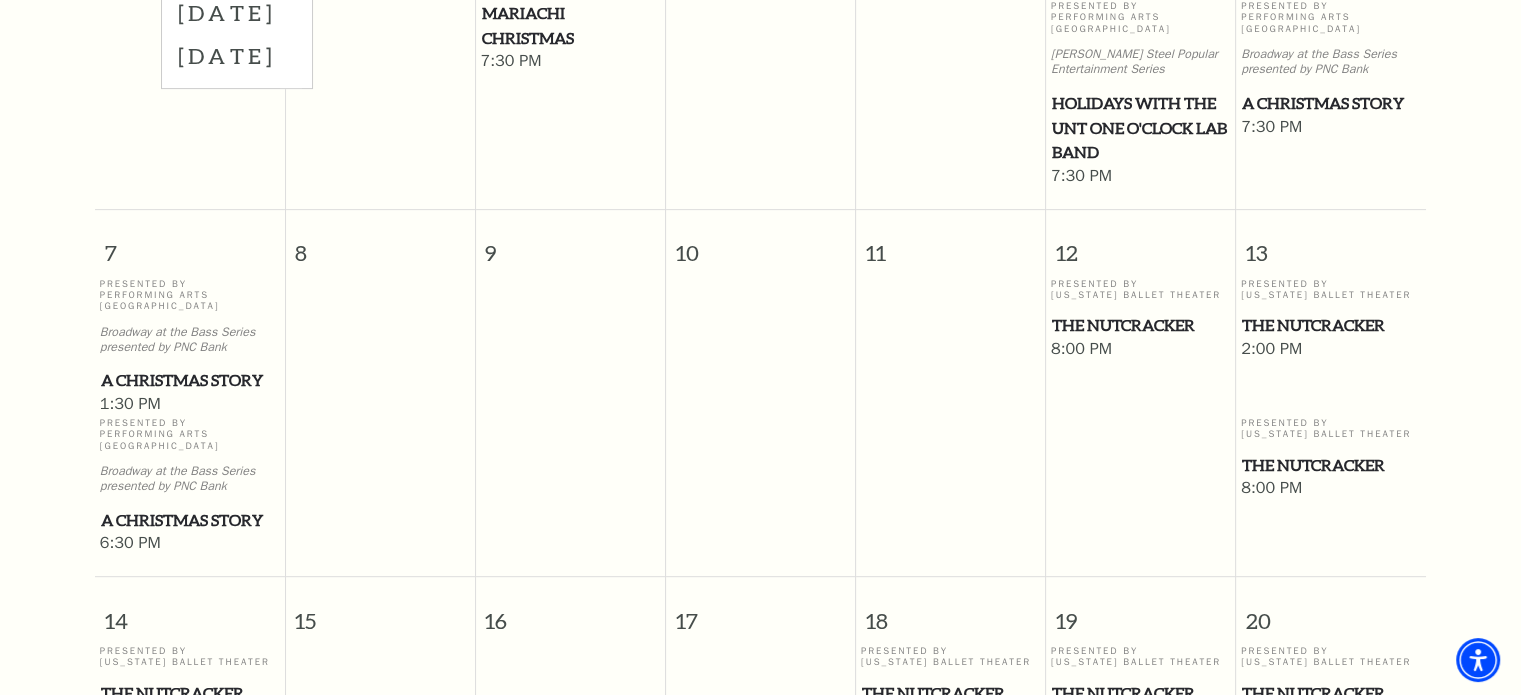 scroll, scrollTop: 816, scrollLeft: 0, axis: vertical 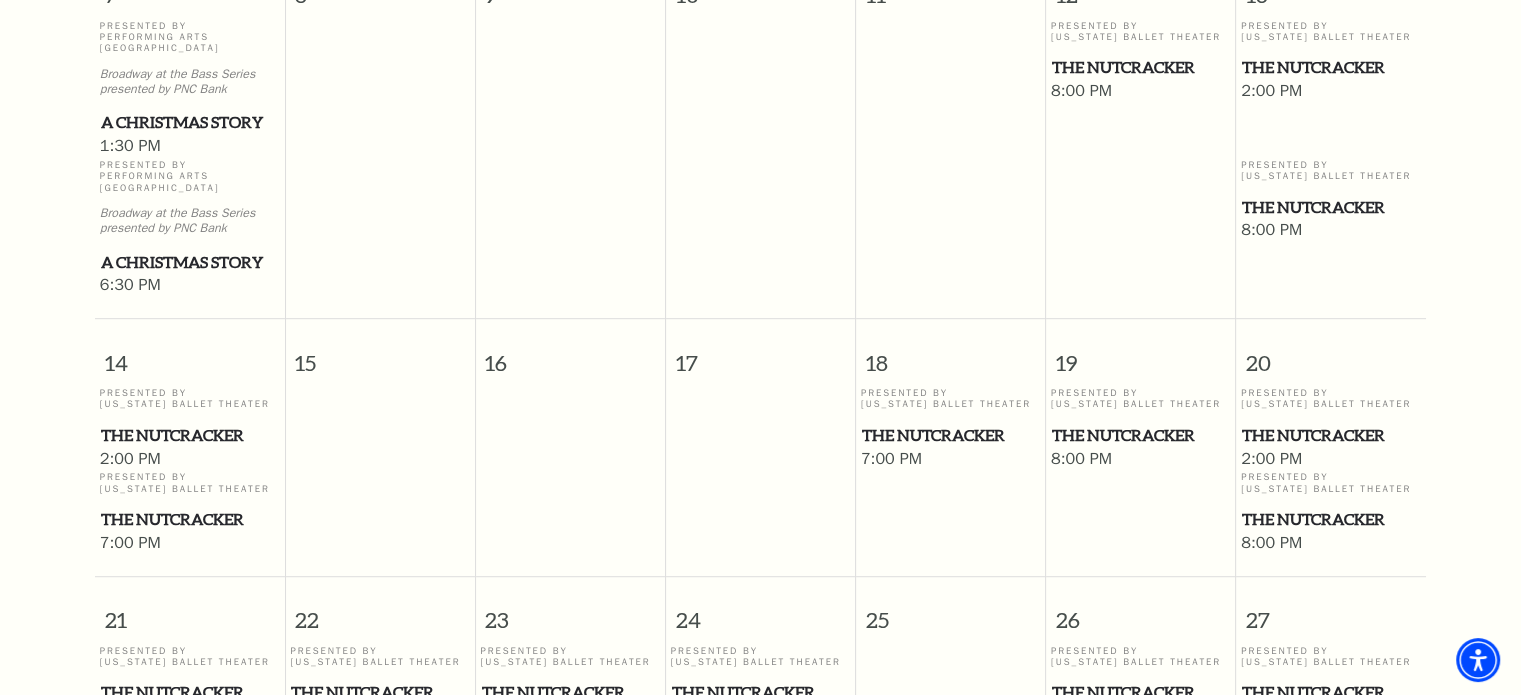 click on "The Nutcracker" at bounding box center [190, 435] 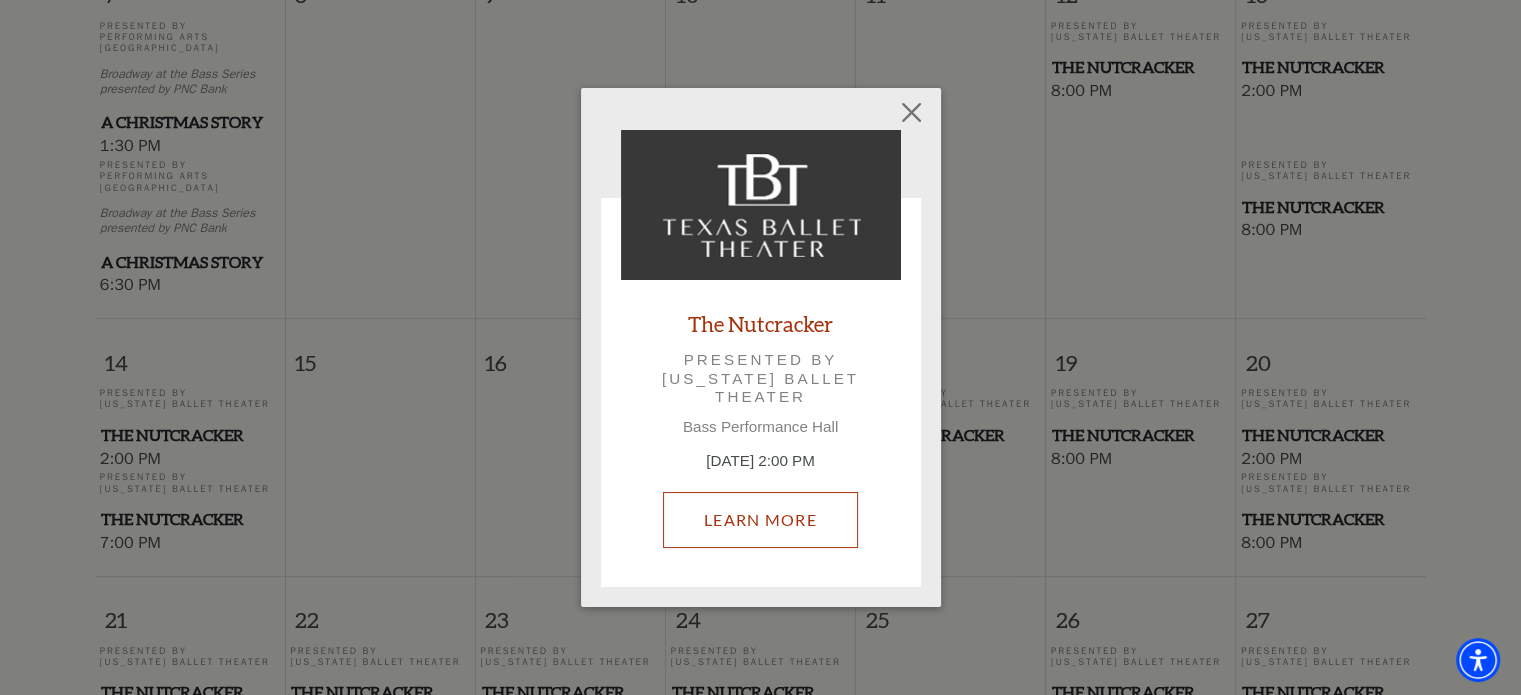 click on "Learn More" at bounding box center (760, 520) 